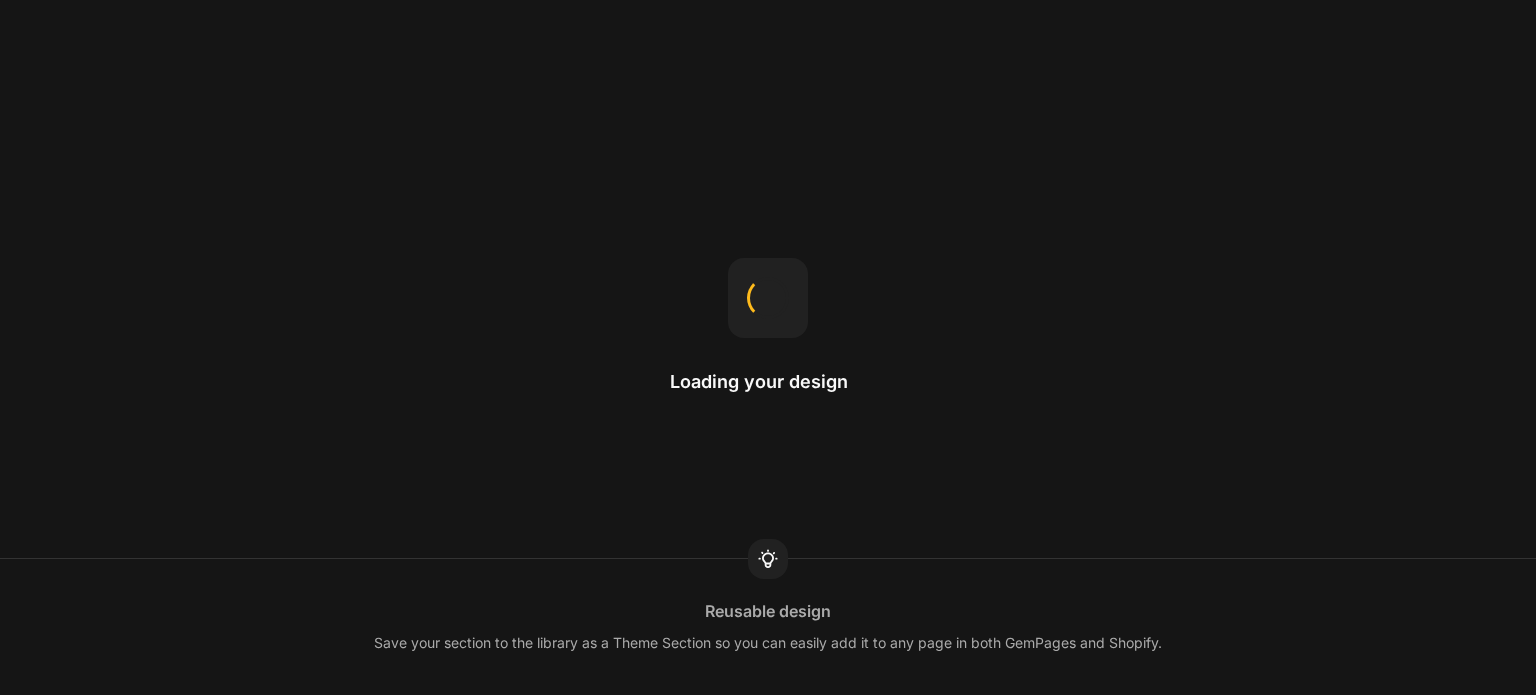 scroll, scrollTop: 0, scrollLeft: 0, axis: both 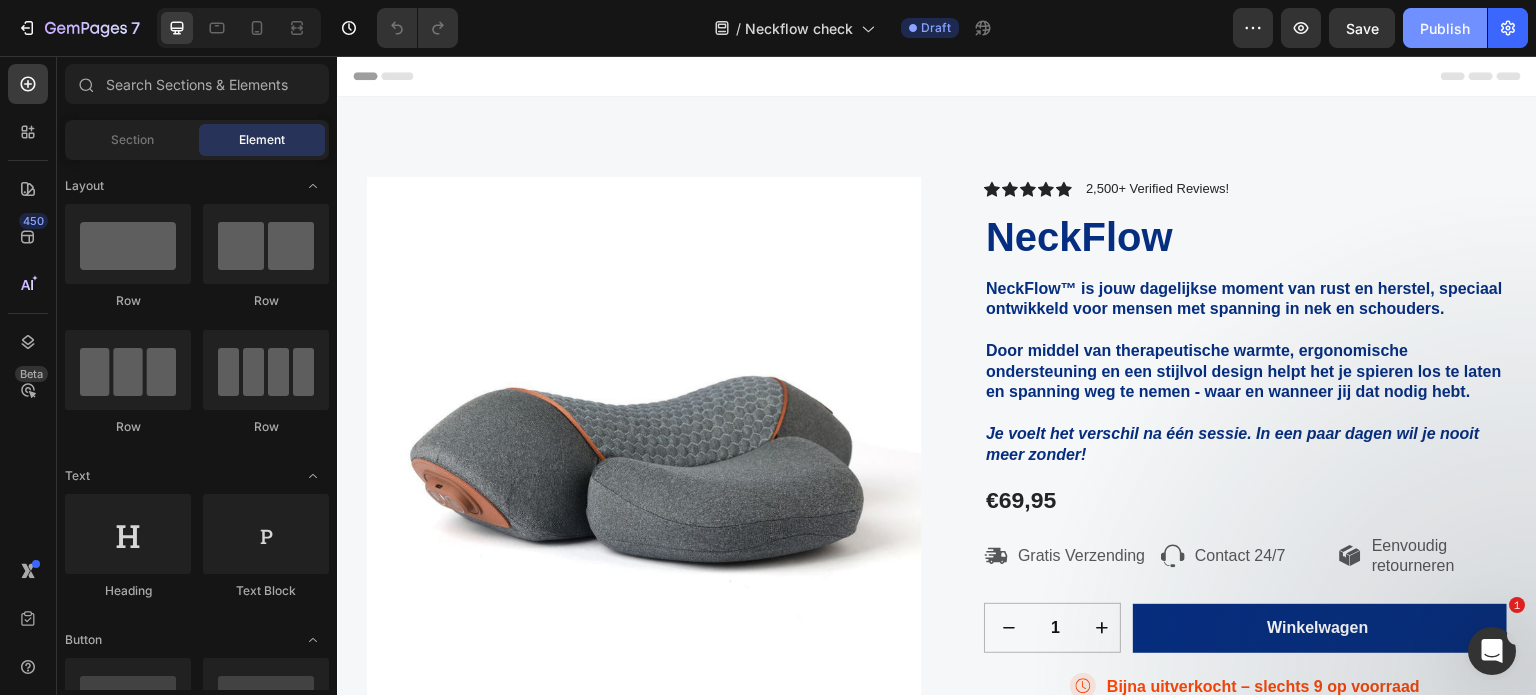 click on "Publish" at bounding box center [1445, 28] 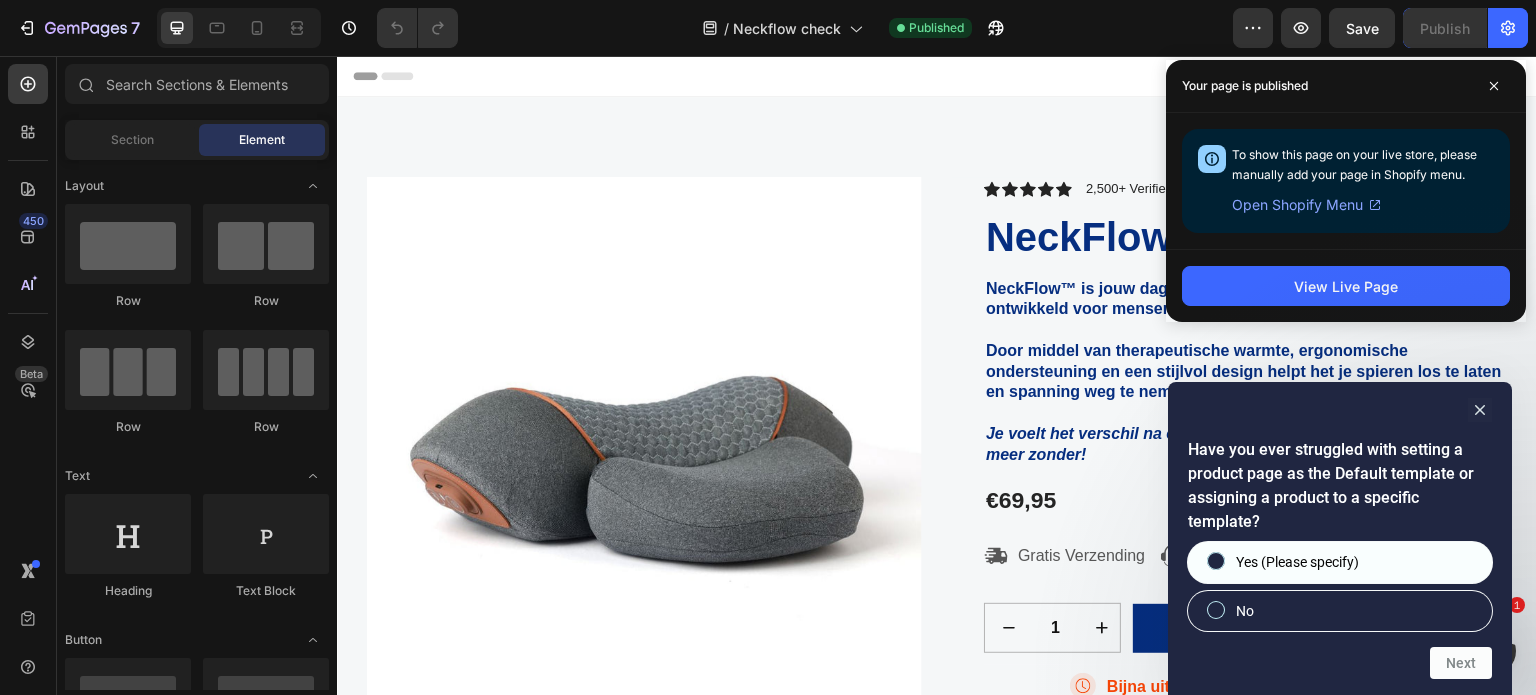 click on "Yes (Please specify)" at bounding box center [1216, 561] 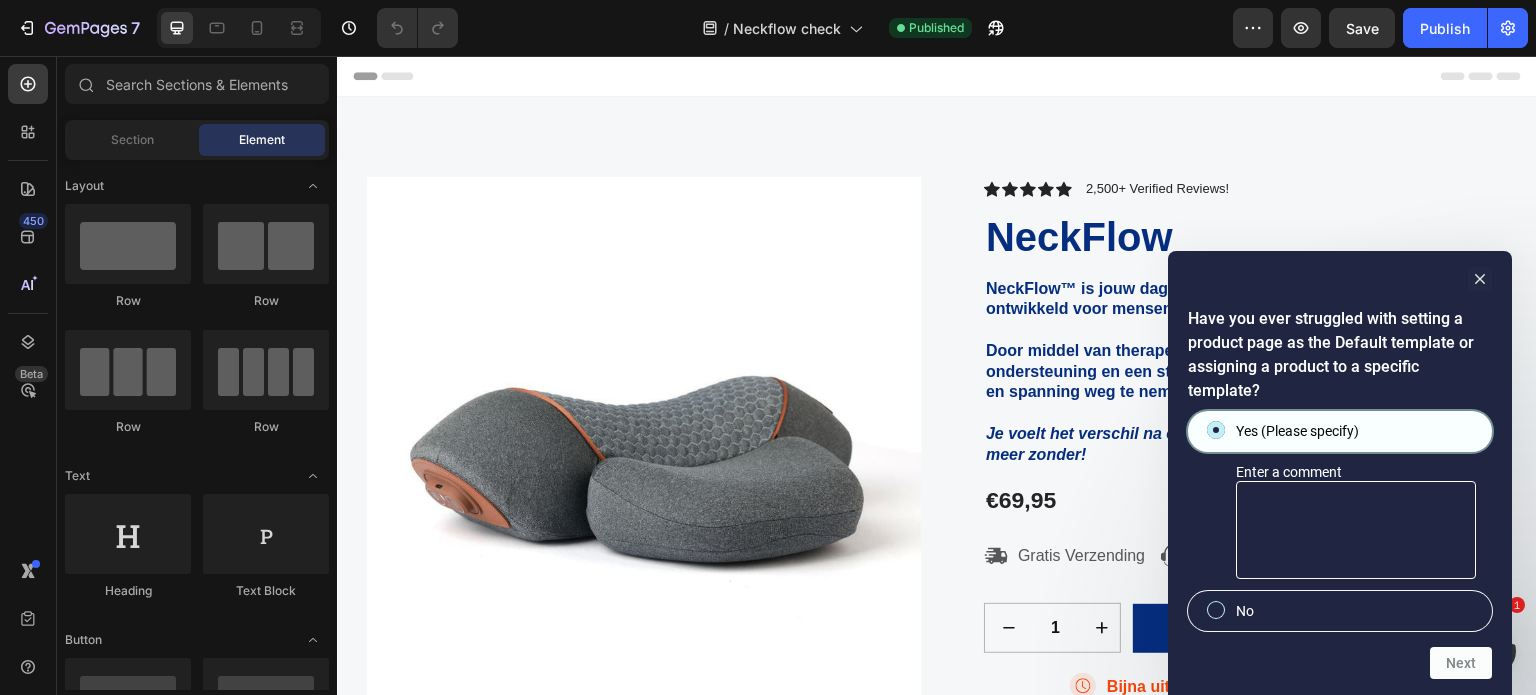 click on "Yes (Please specify)" at bounding box center [1216, 430] 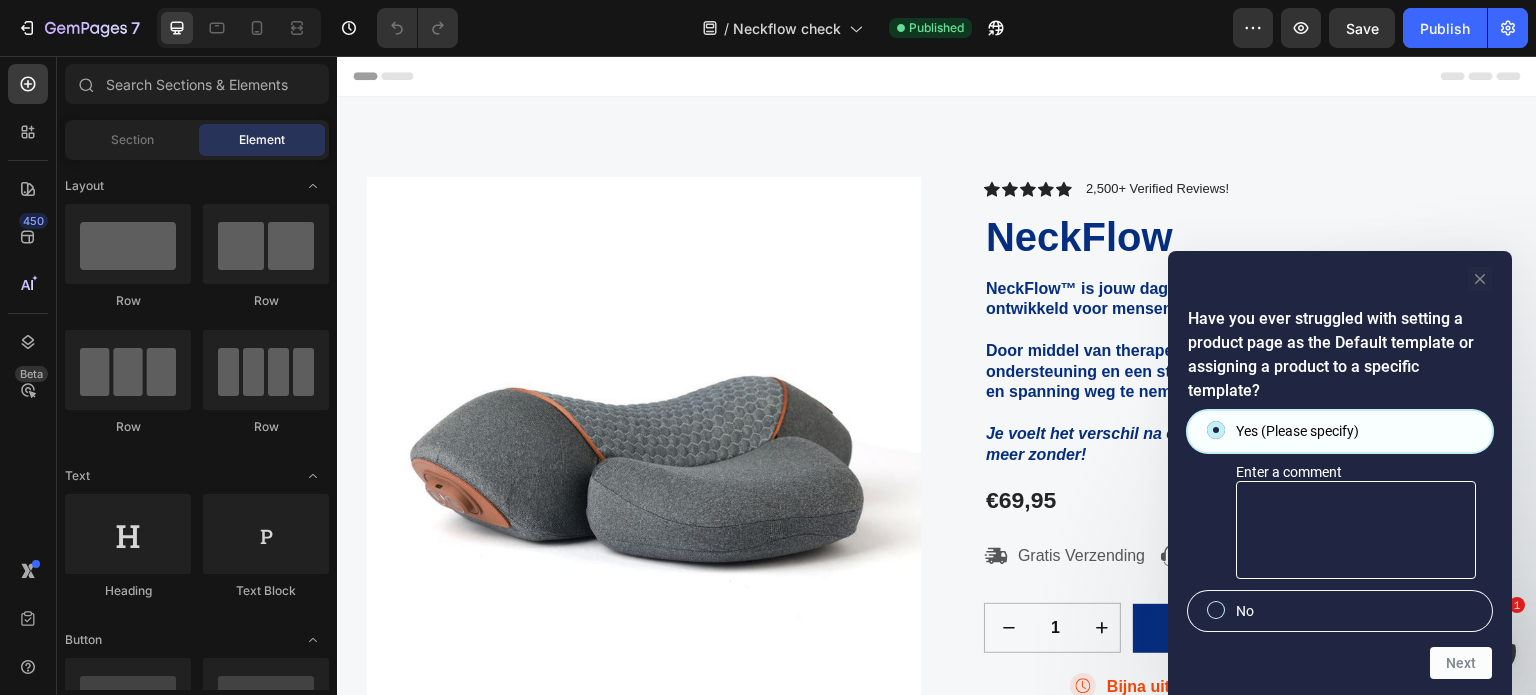 click 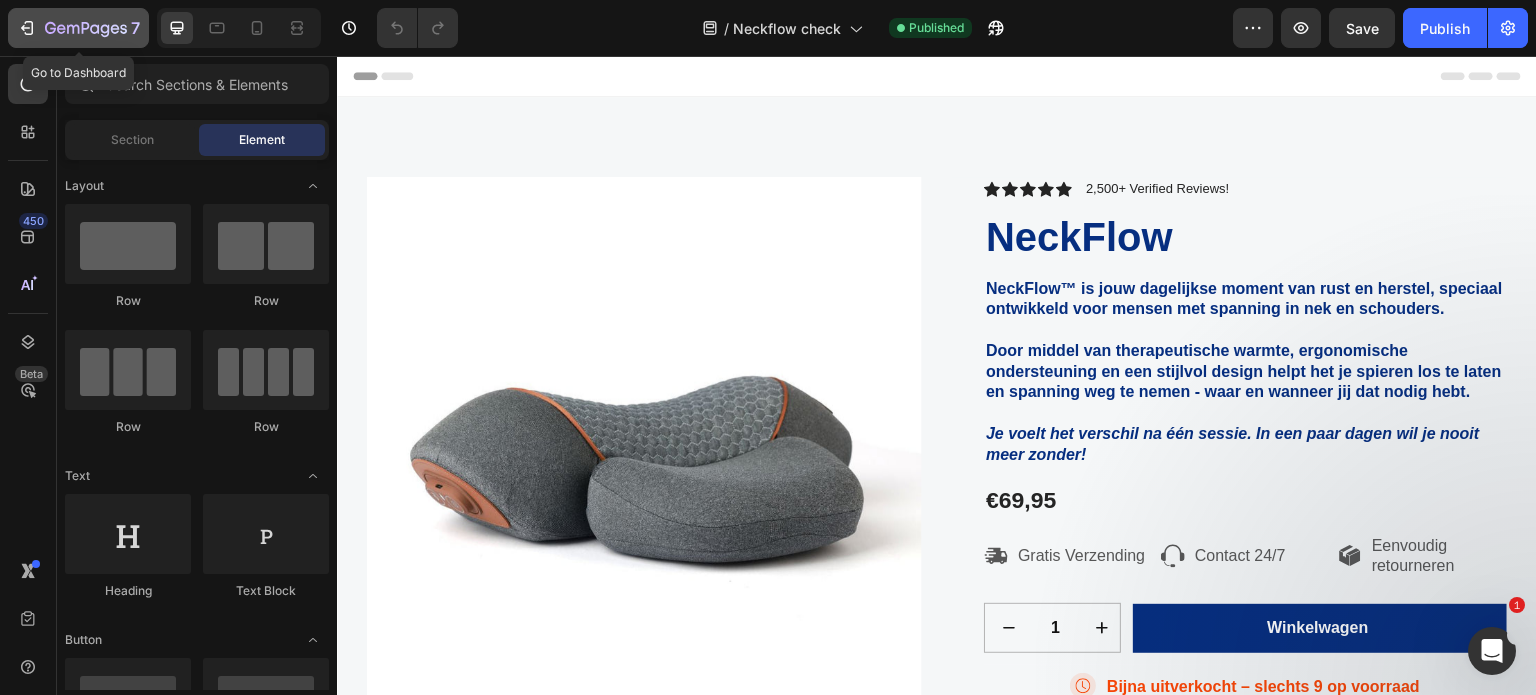click 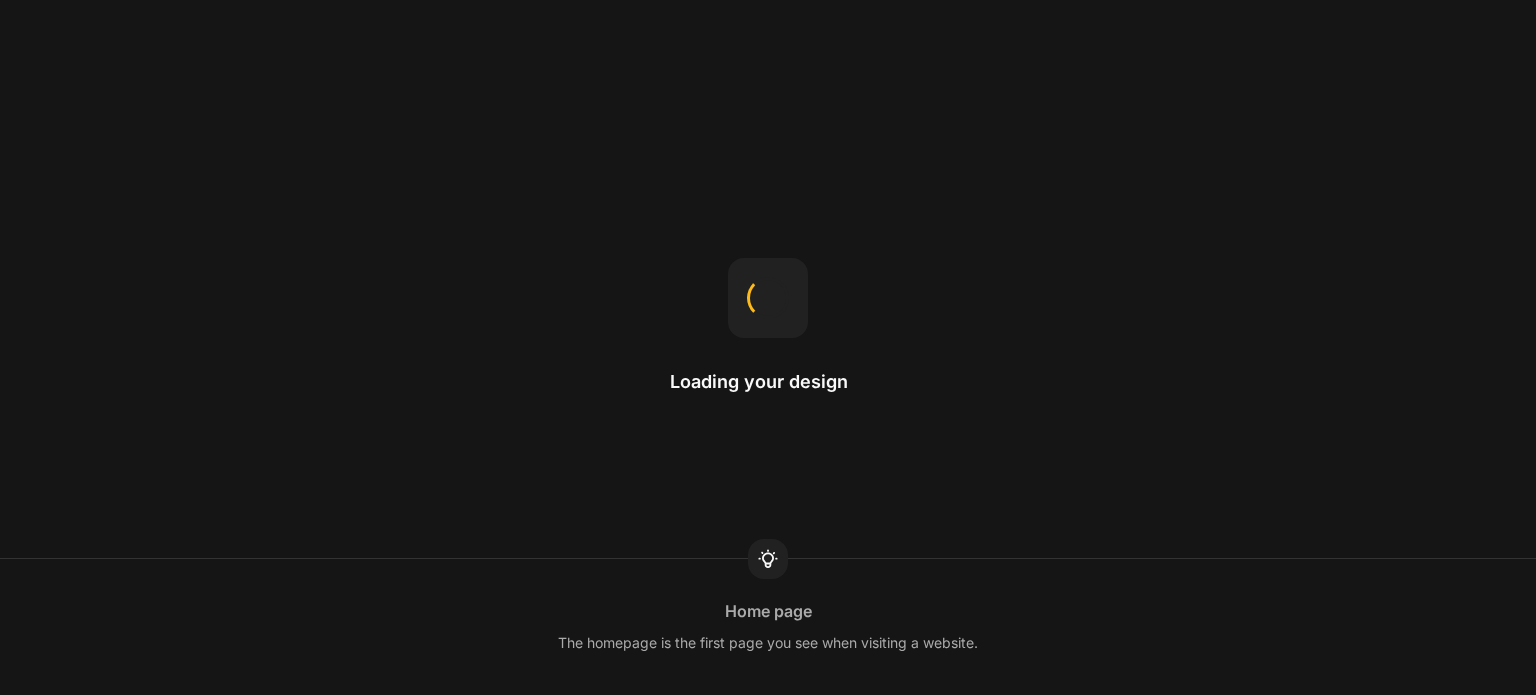 scroll, scrollTop: 0, scrollLeft: 0, axis: both 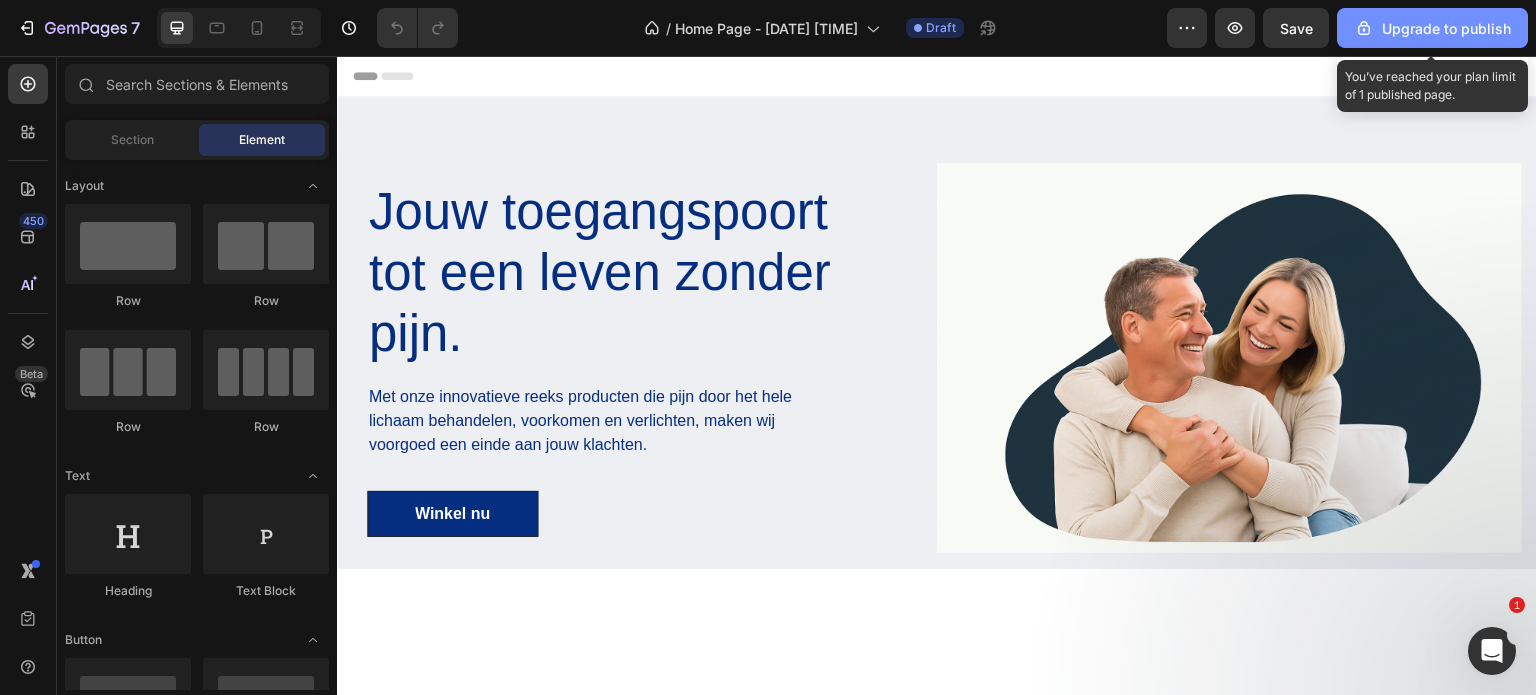 click on "Upgrade to publish" at bounding box center [1432, 28] 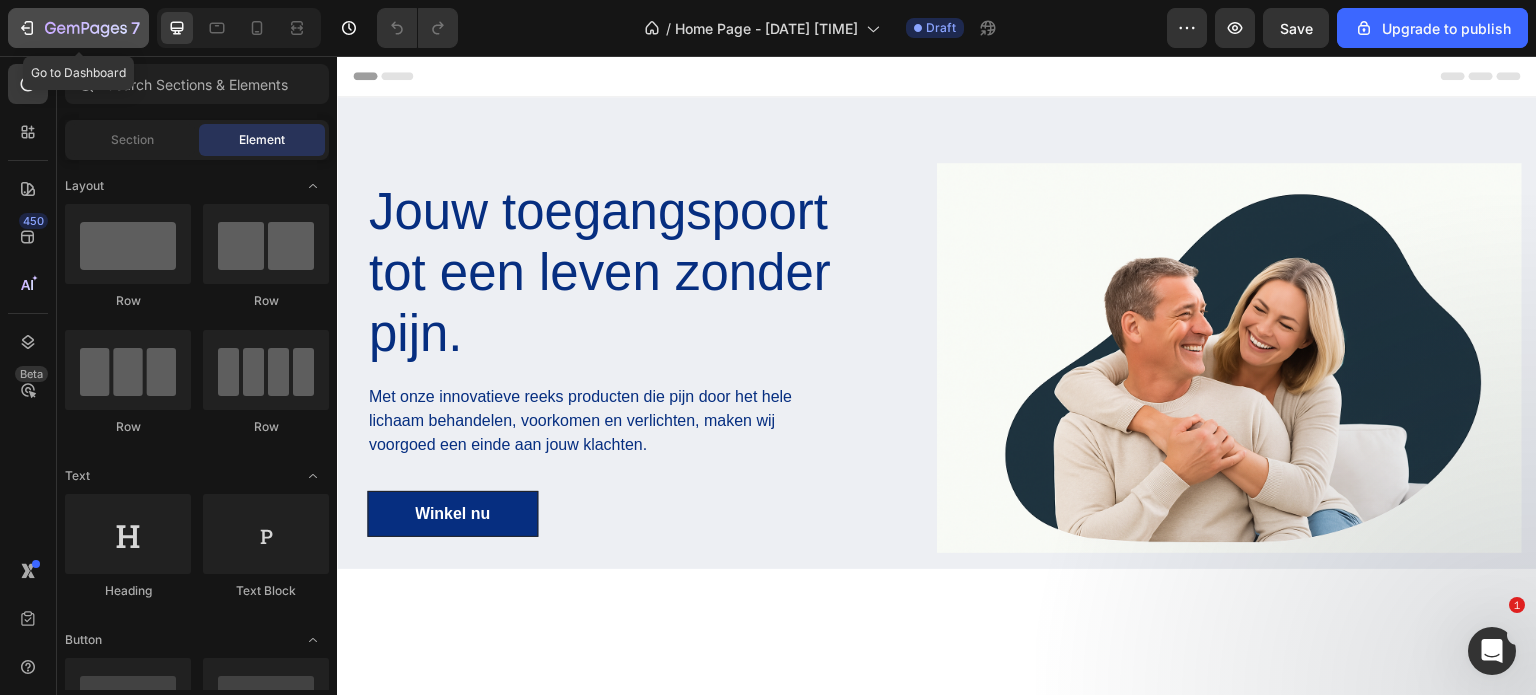 click 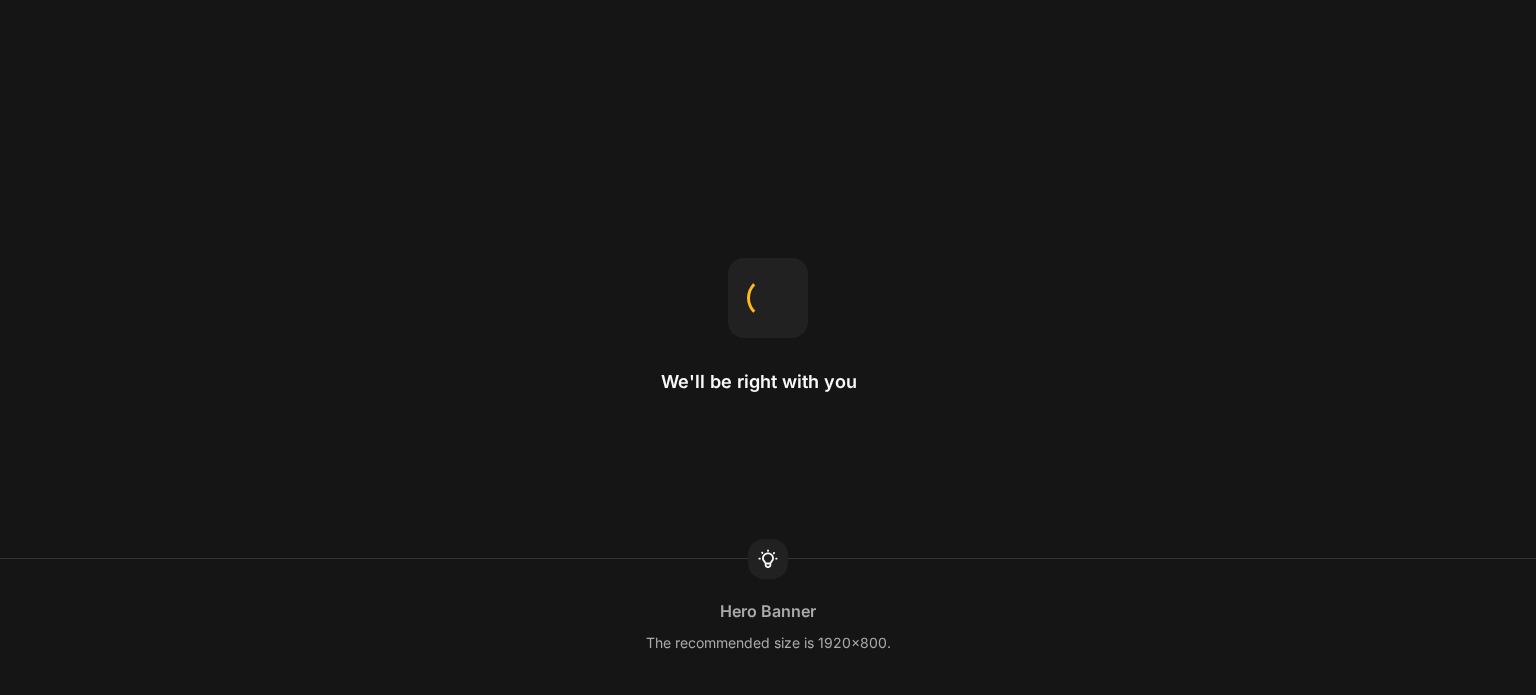 scroll, scrollTop: 0, scrollLeft: 0, axis: both 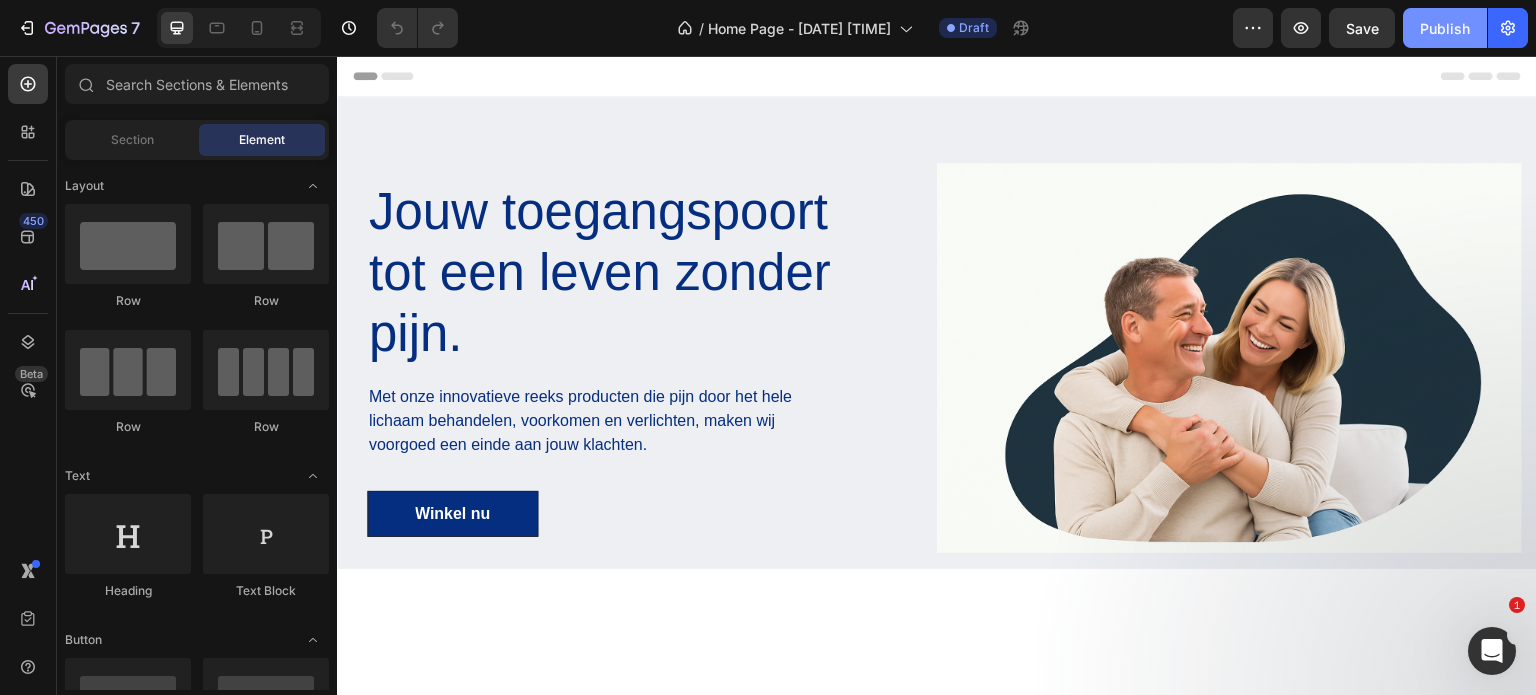 click on "Publish" at bounding box center [1445, 28] 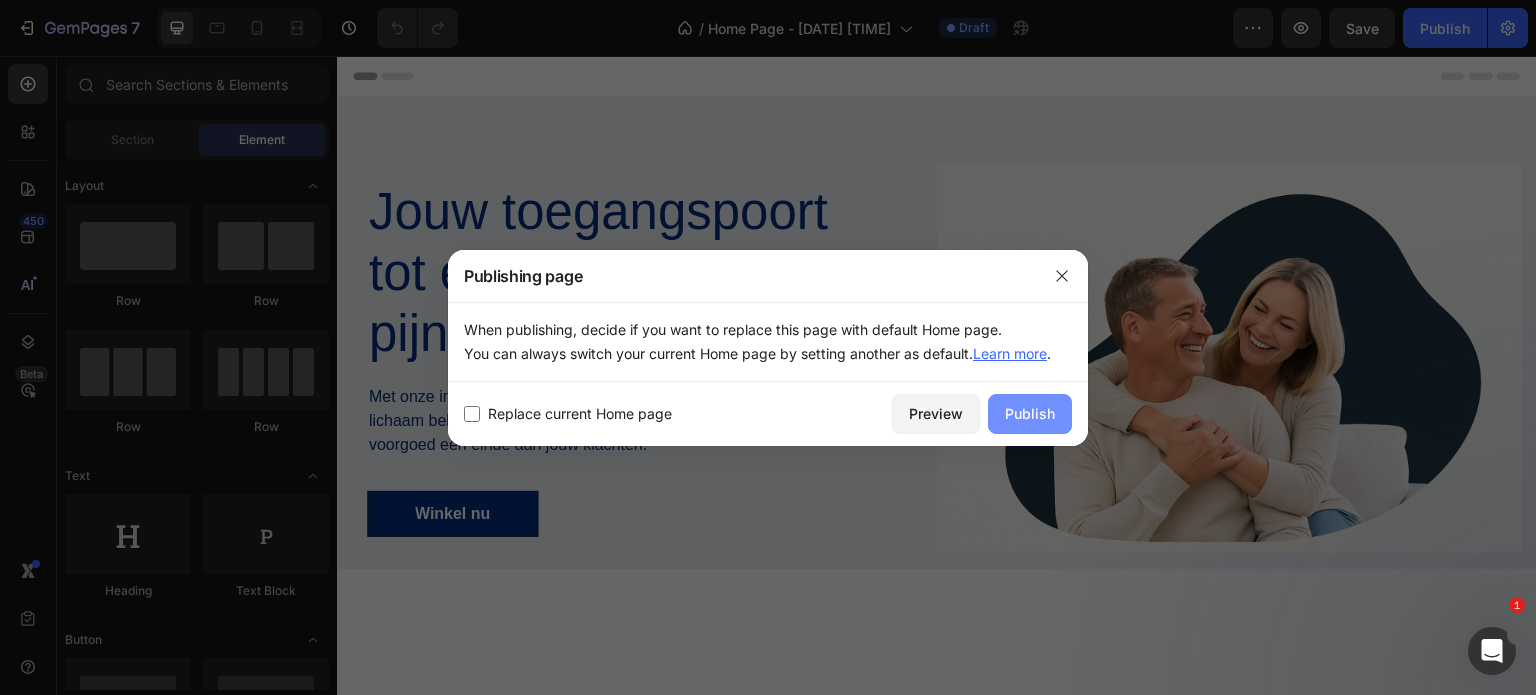 click on "Publish" at bounding box center (1030, 413) 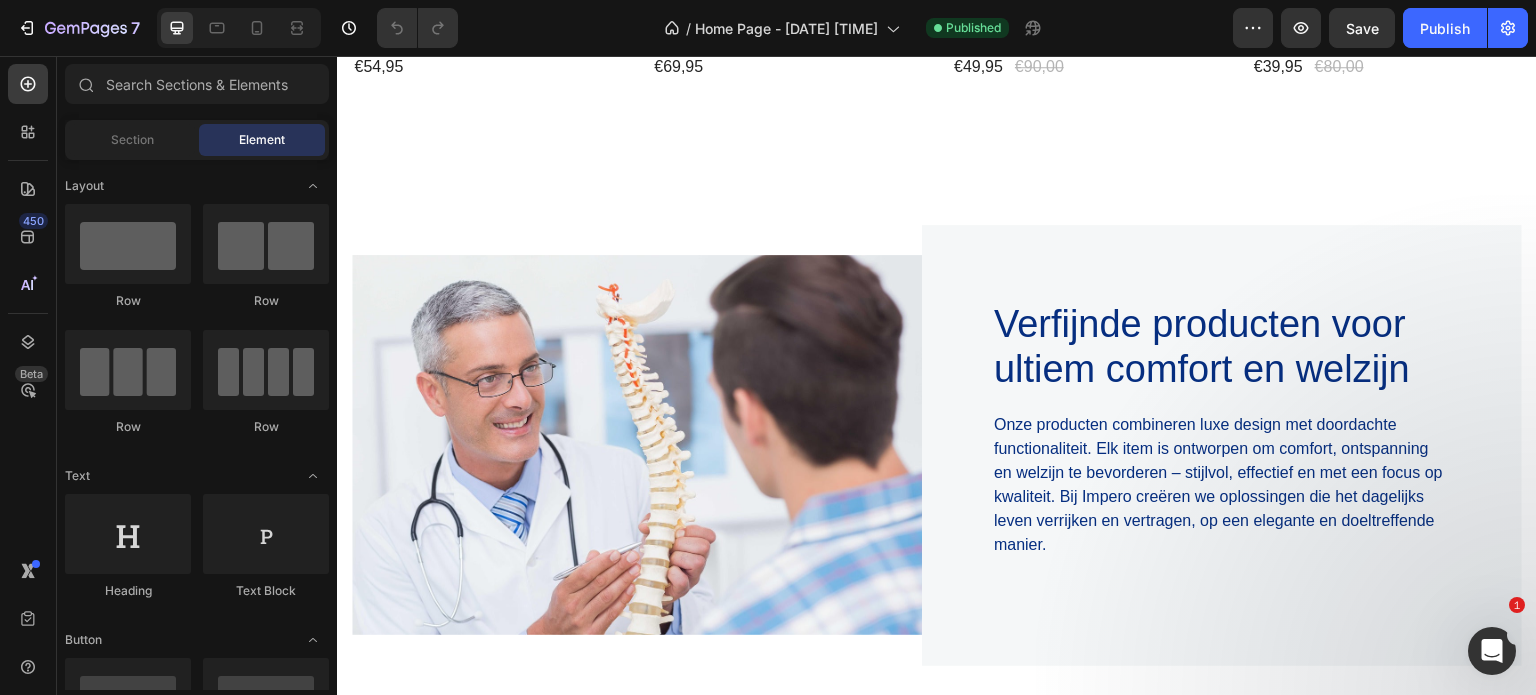 scroll, scrollTop: 800, scrollLeft: 0, axis: vertical 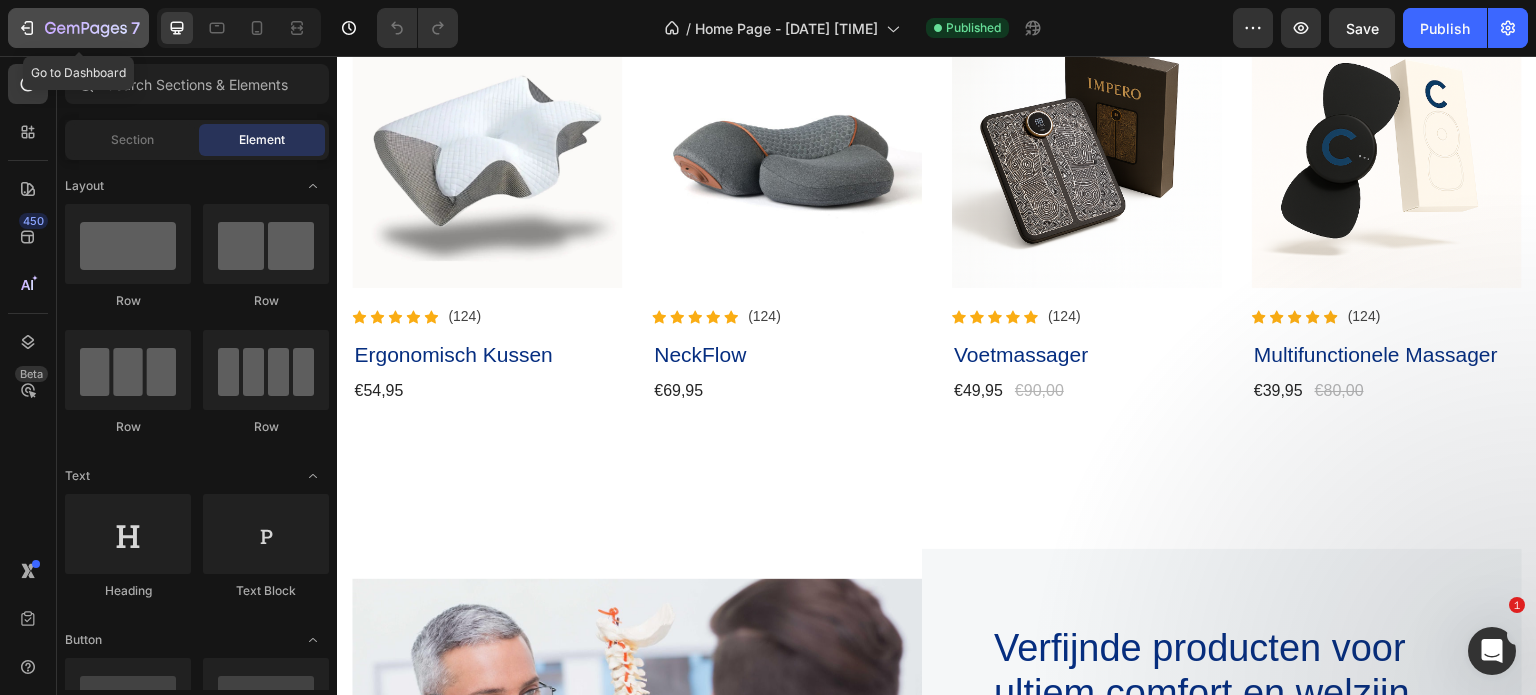 click 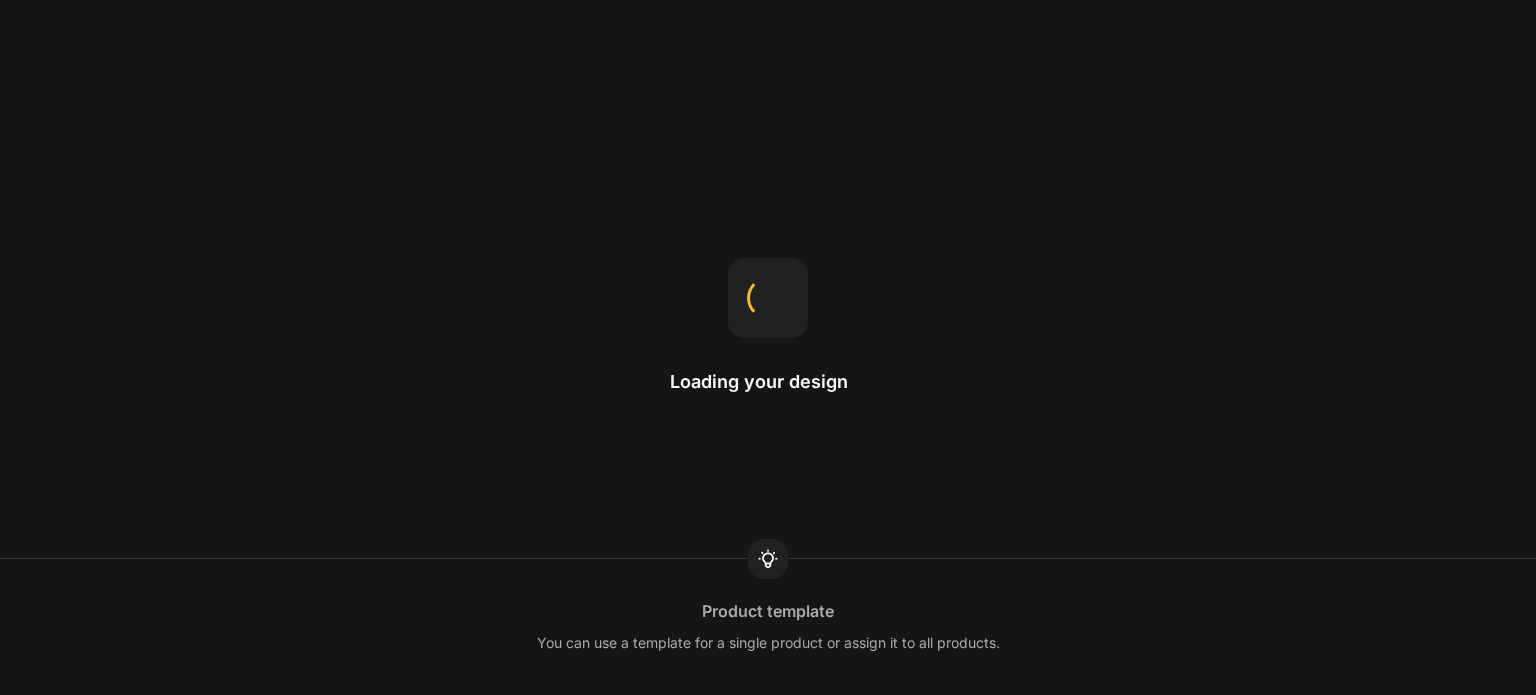 scroll, scrollTop: 0, scrollLeft: 0, axis: both 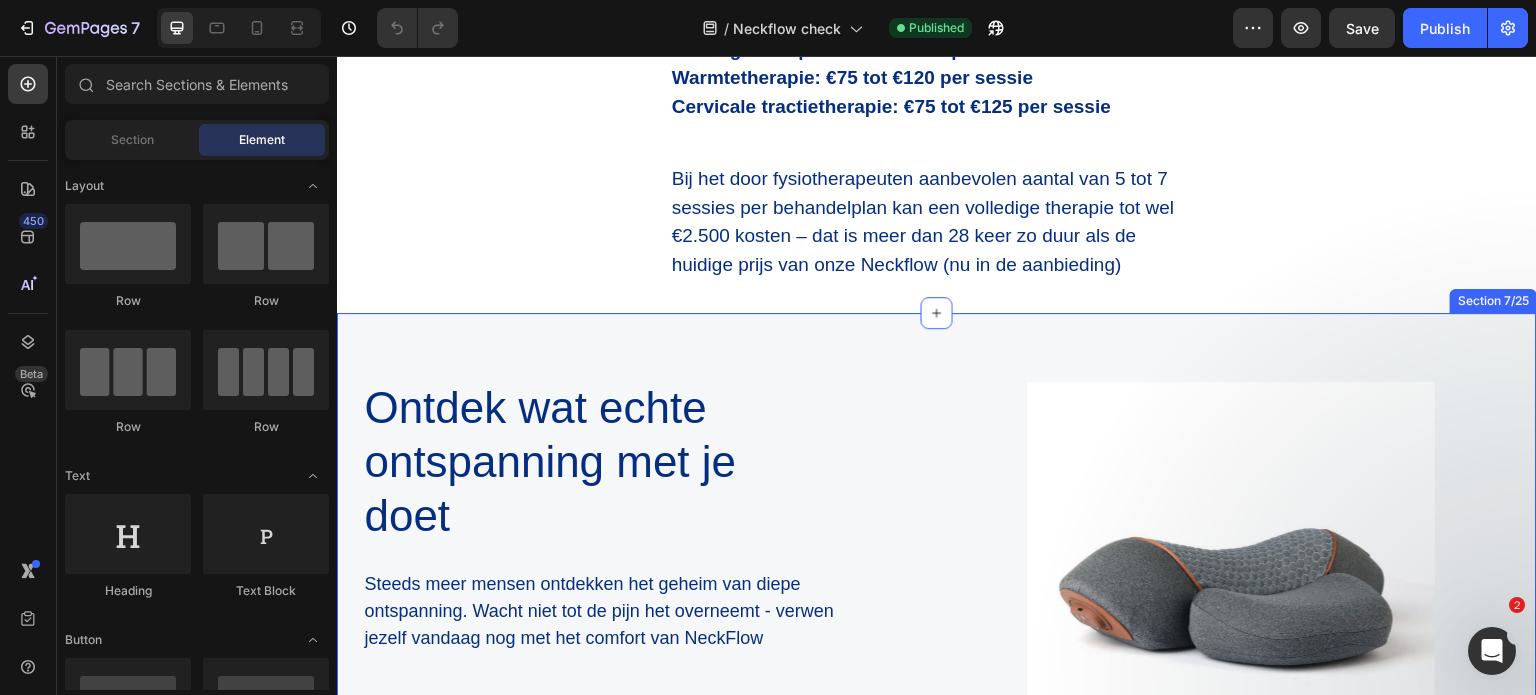 click on "Ontdek wat echte ontspanning met je doet Heading Steeds meer mensen ontdekken het geheim van diepe ontspanning. Wacht niet tot de pijn het overneemt - verwen jezelf vandaag nog met het comfort van NeckFlow Text Block €69,95 Product Price Product Price Probeer Neckflow Add to Cart Row Row Product Images Product Section 7/25" at bounding box center (937, 590) 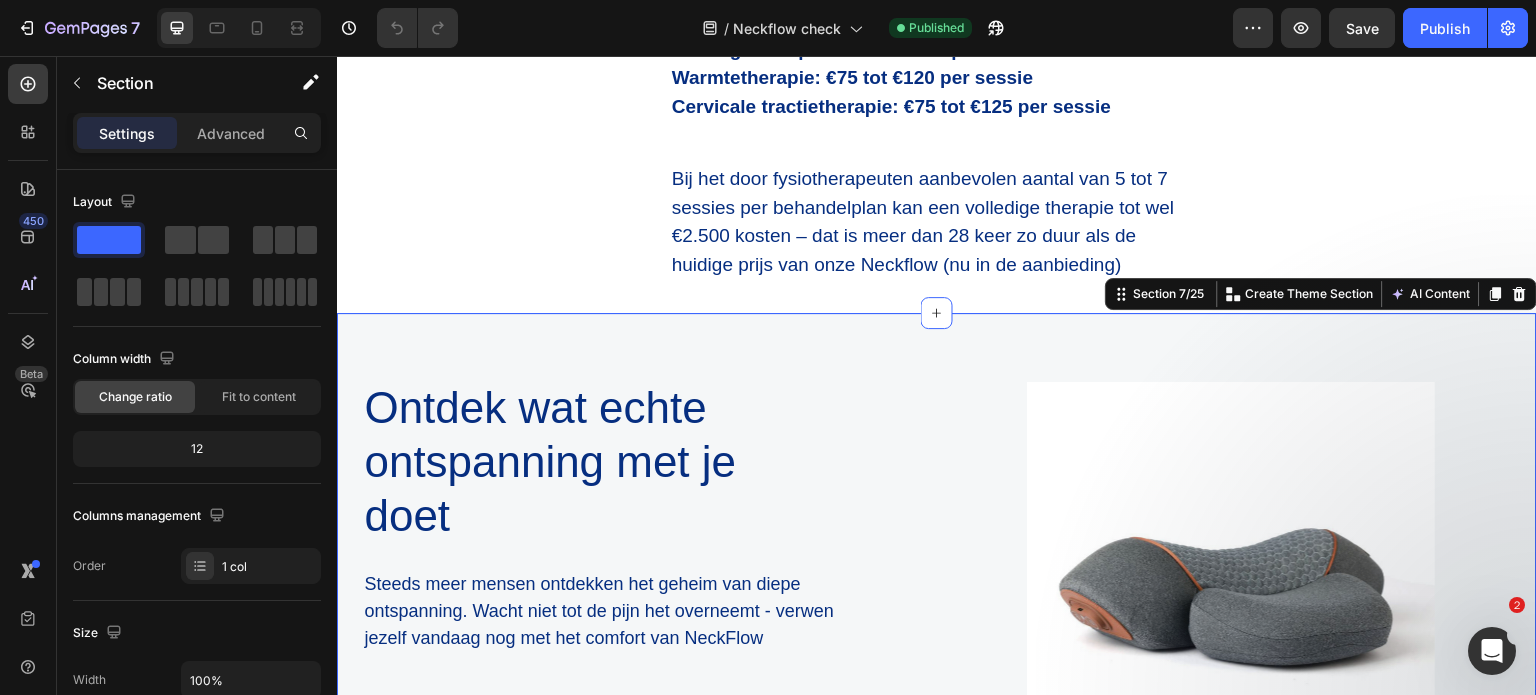 click on "Ontdek wat echte ontspanning met je doet Heading Steeds meer mensen ontdekken het geheim van diepe ontspanning. Wacht niet tot de pijn het overneemt - verwen jezelf vandaag nog met het comfort van NeckFlow Text Block €69,95 Product Price Product Price Probeer Neckflow Add to Cart Row Row Product Images Product Section 7/25   You can create reusable sections Create Theme Section AI Content Write with GemAI What would you like to describe here? Tone and Voice Persuasive Product Getting products... Show more Generate" at bounding box center [937, 590] 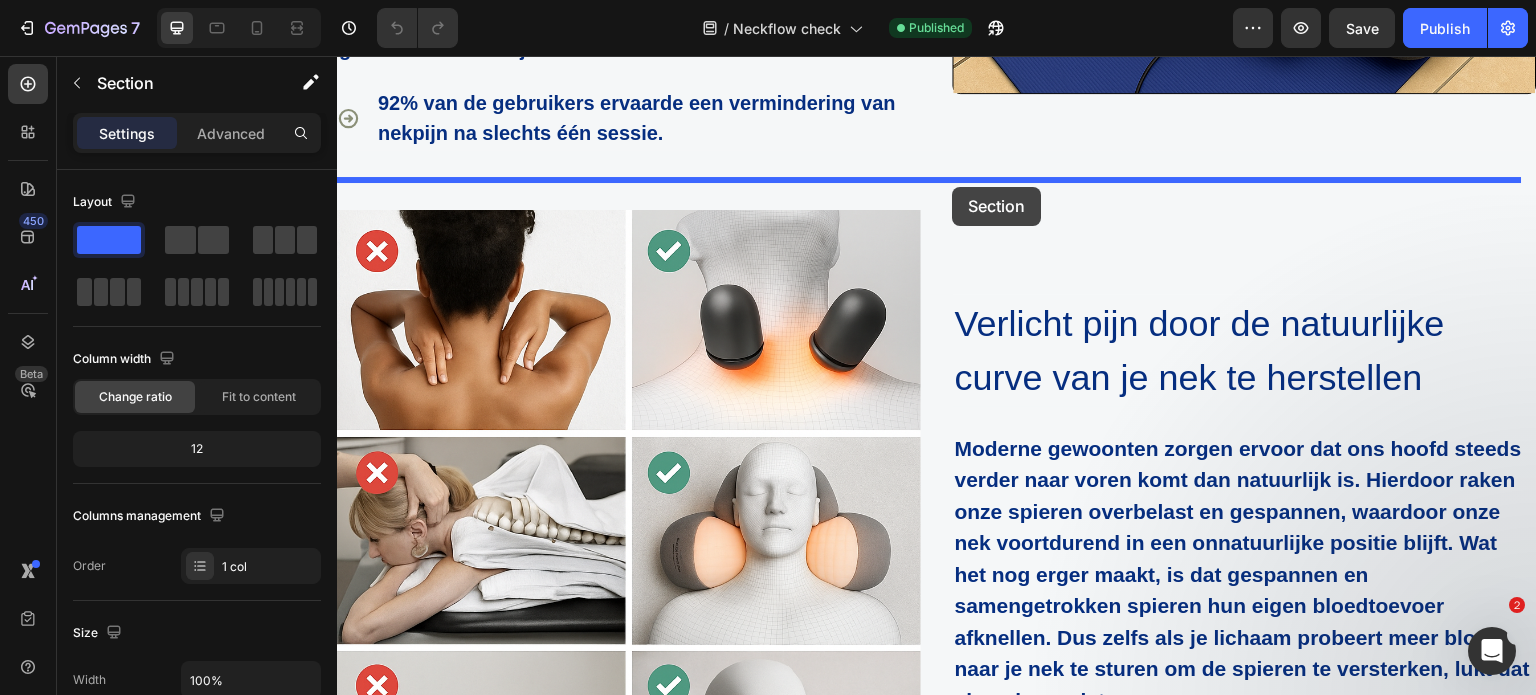 scroll, scrollTop: 4602, scrollLeft: 0, axis: vertical 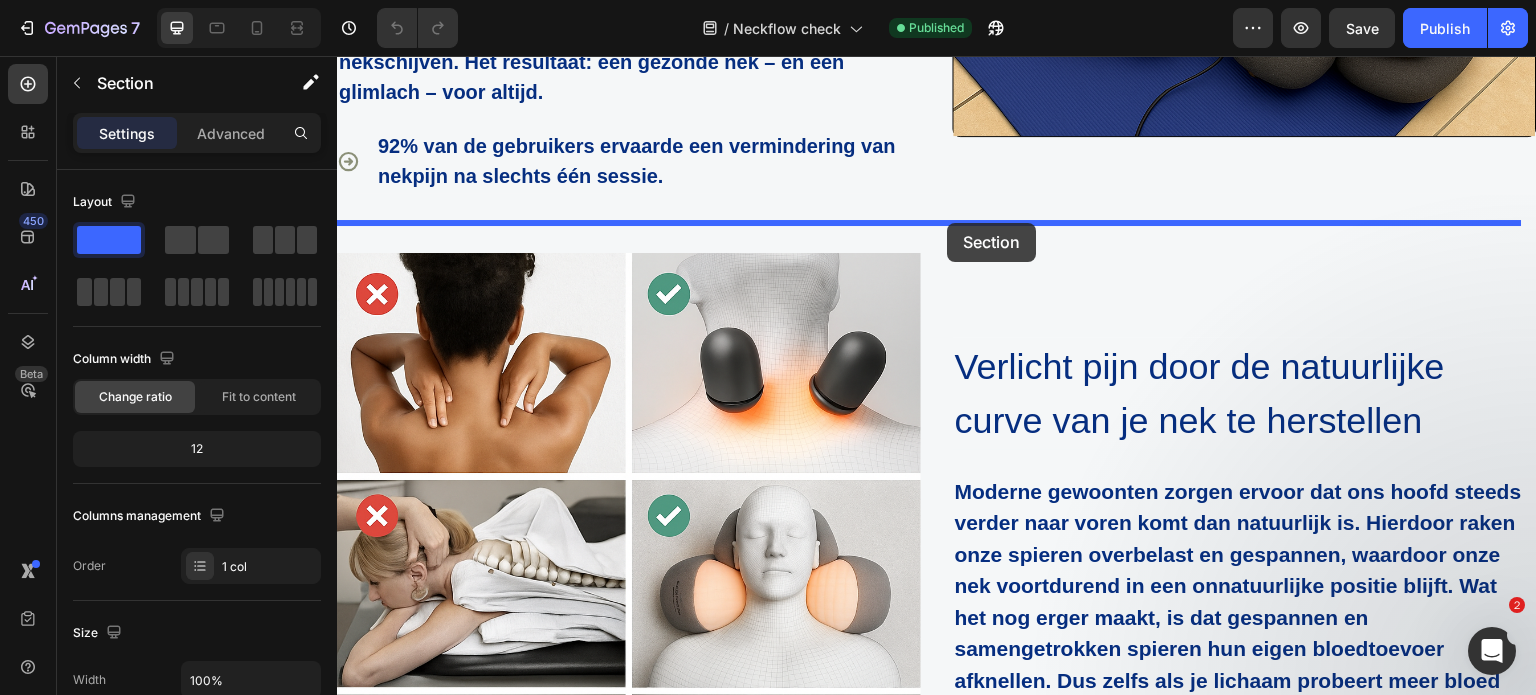 drag, startPoint x: 987, startPoint y: 312, endPoint x: 948, endPoint y: 223, distance: 97.16995 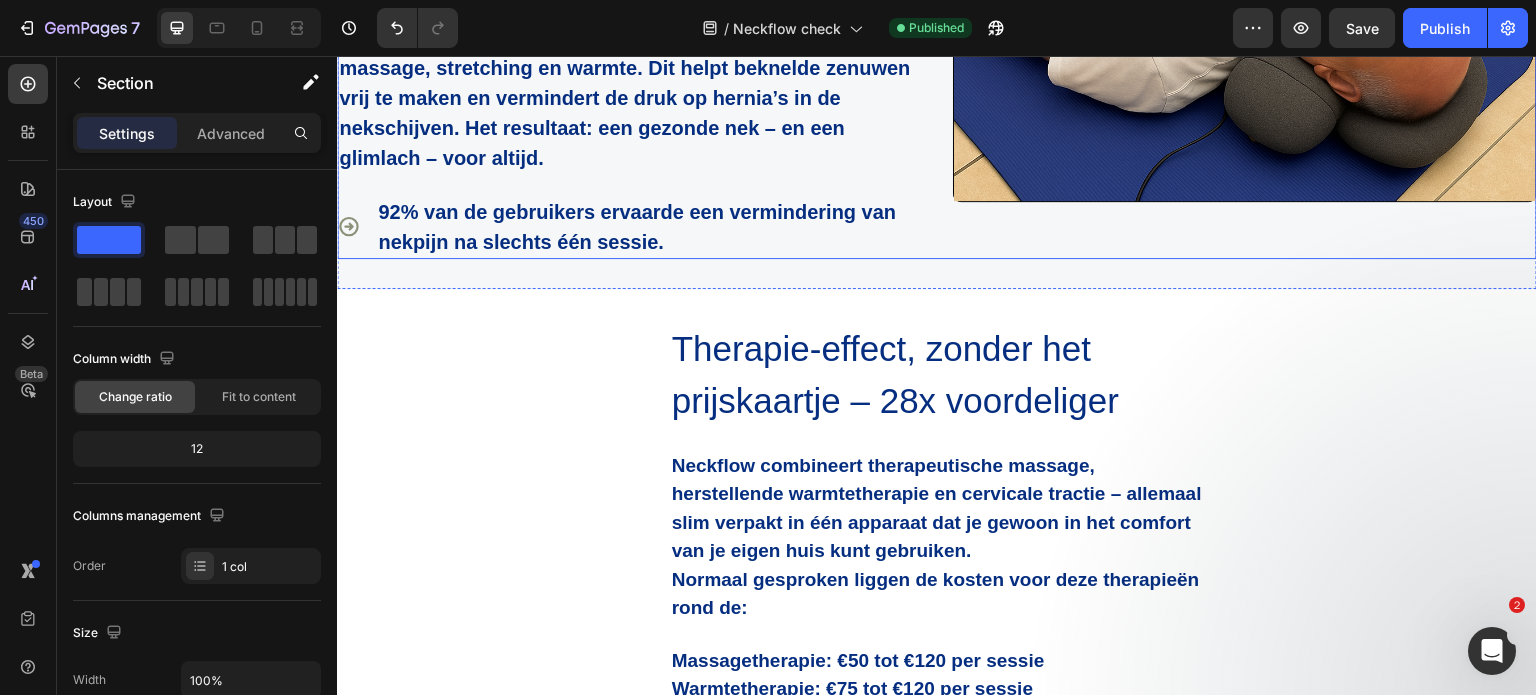 scroll, scrollTop: 3866, scrollLeft: 0, axis: vertical 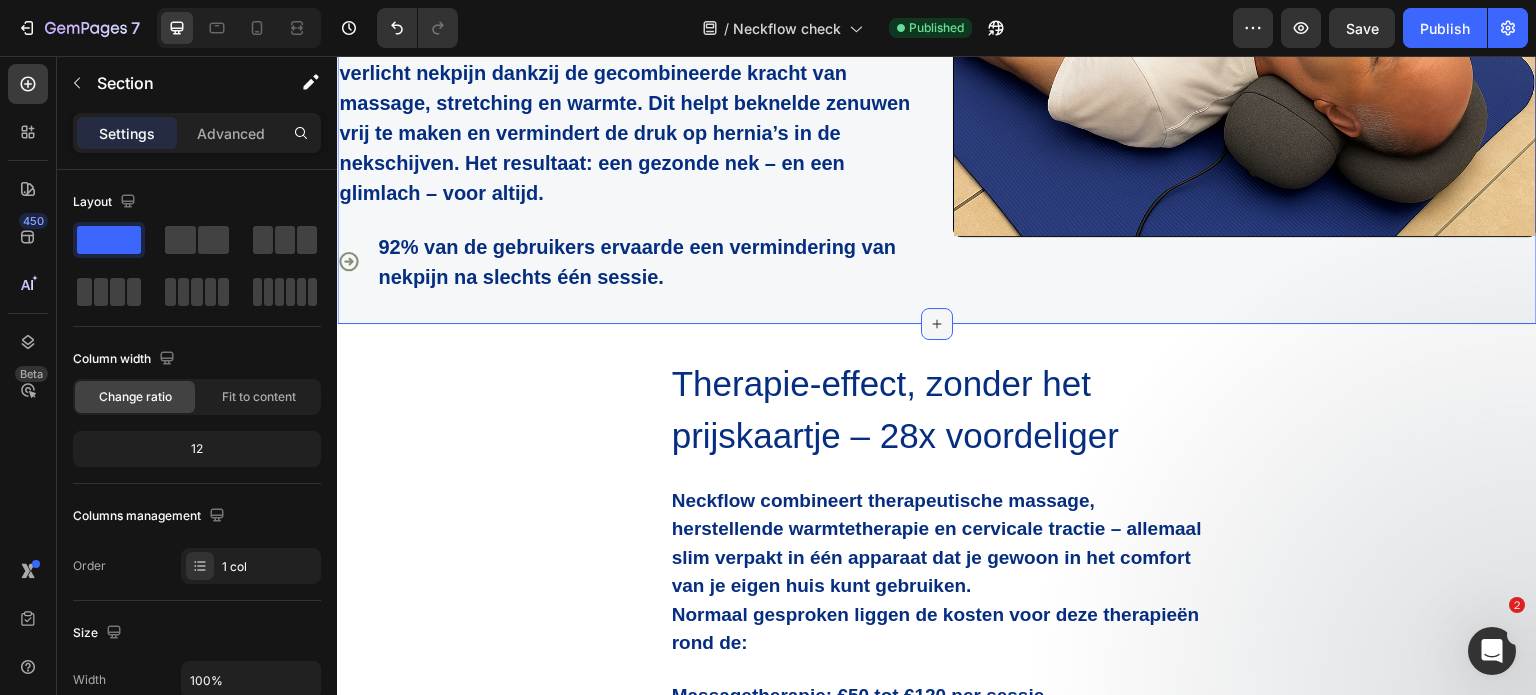 click 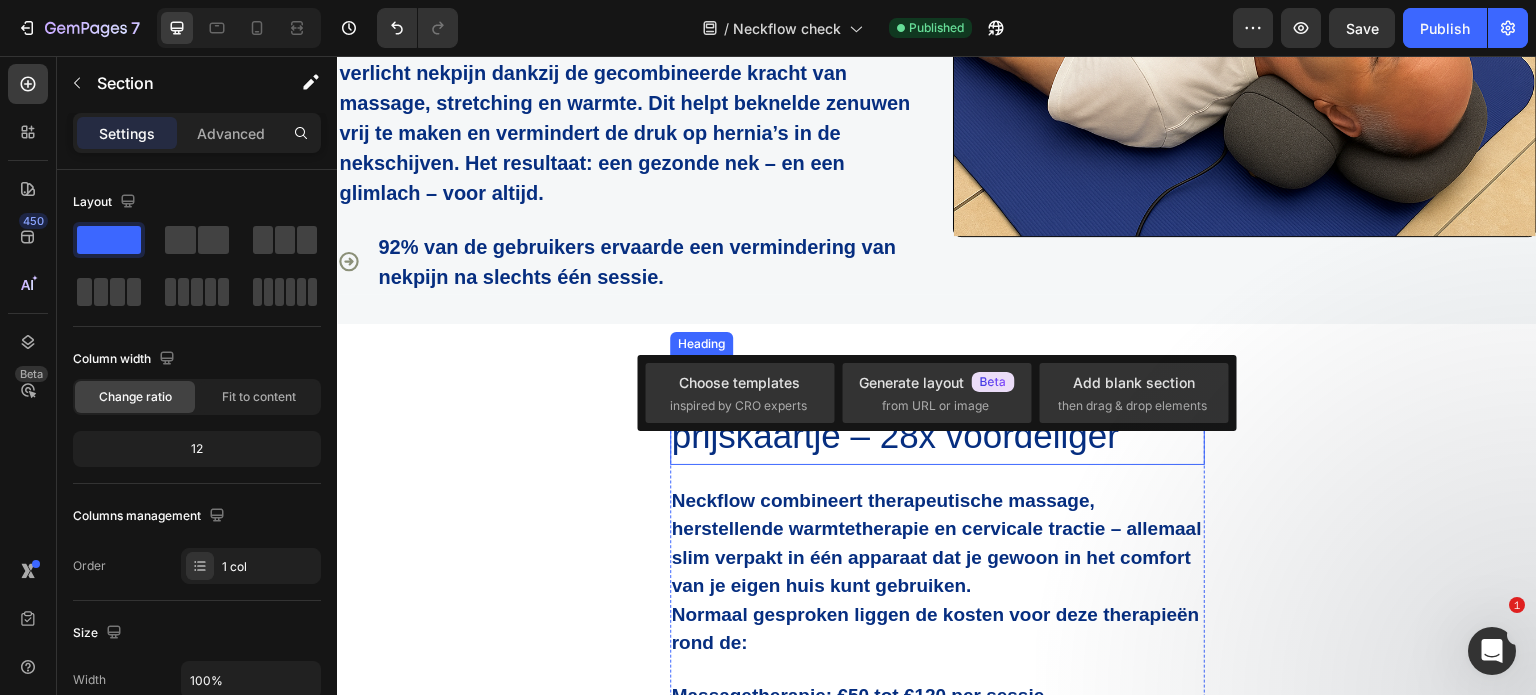 click on "Neckflow combineert therapeutische massage, herstellende warmtetherapie en cervicale tractie – allemaal slim verpakt in één apparaat dat je gewoon in het comfort van je eigen huis kunt gebruiken." at bounding box center (937, 543) 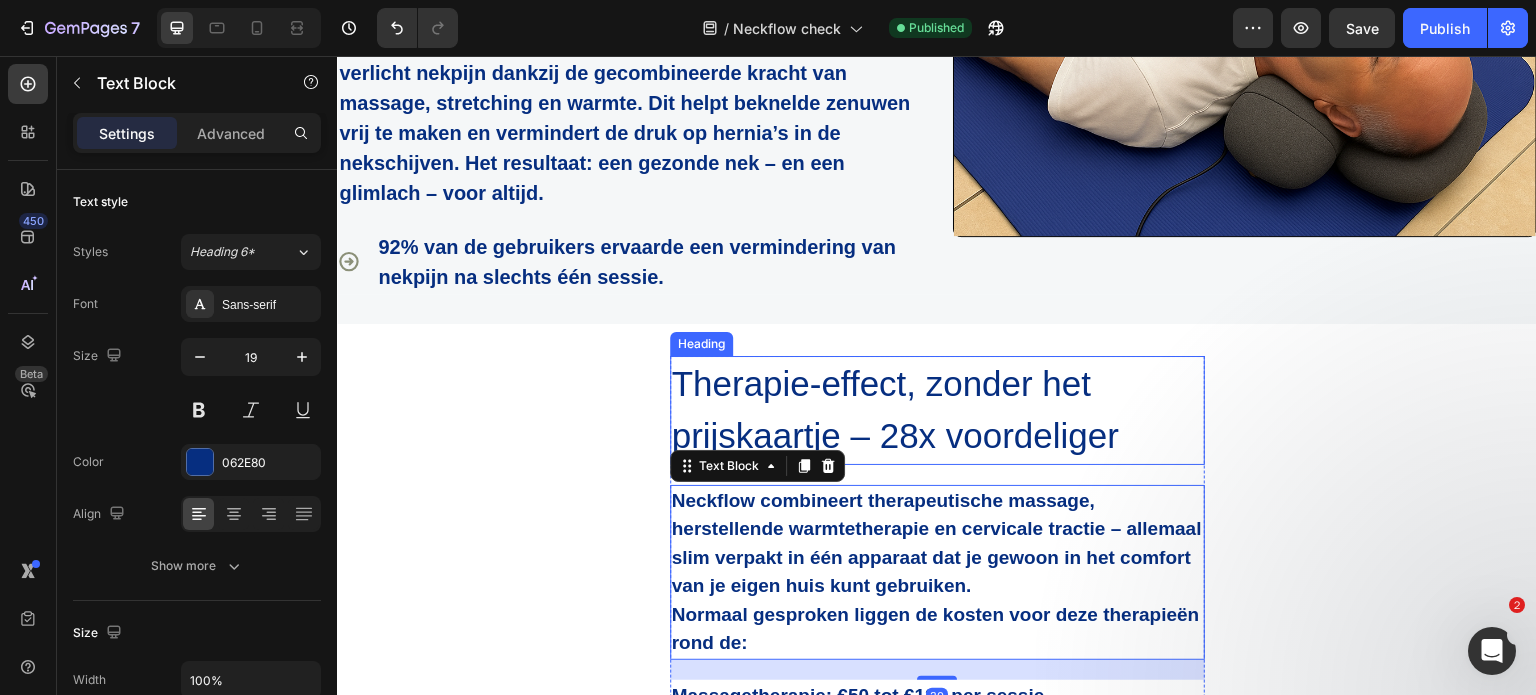 click on "Therapie-effect, zonder het prijskaartje – 28x voordeliger" at bounding box center (937, 410) 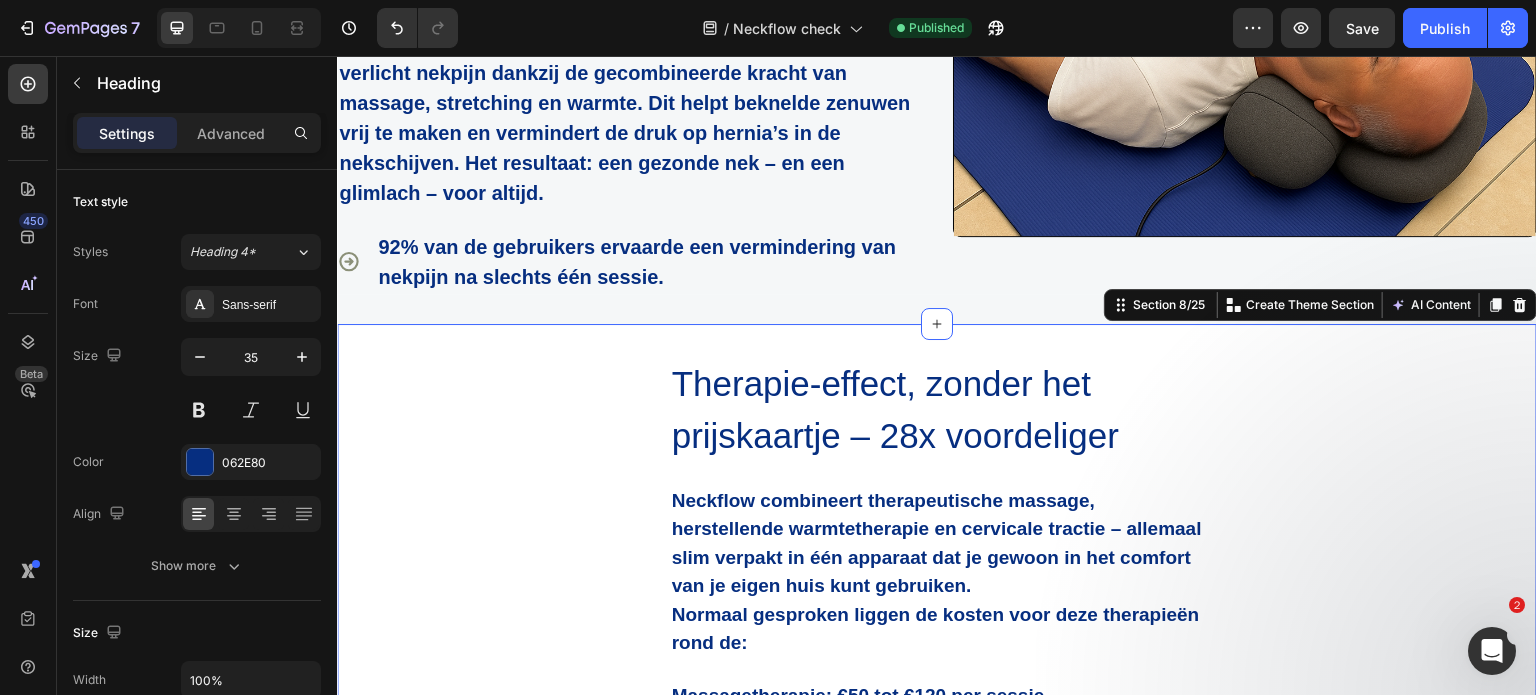 click on "Therapie-effect, zonder het prijskaartje – 28x voordeliger Heading Neckflow combineert therapeutische massage, herstellende warmtetherapie en cervicale tractie – allemaal slim verpakt in één apparaat dat je gewoon in het comfort van je eigen huis kunt gebruiken. Normaal gesproken liggen de kosten voor deze therapieën rond de: Text Block Massagetherapie: €50 tot €120 per sessie Warmtetherapie: €75 tot €120 per sessie Cervicale tractietherapie: €75 tot €125 per sessie Text Block Bij het door fysiotherapeuten aanbevolen aantal van 5 tot 7 sessies per behandelplan kan een volledige therapie tot wel €2.500 kosten – dat is meer dan 28 keer zo duur als de huidige prijs van onze Neckflow (nu in de aanbieding) Text Block Row Section 8/25   You can create reusable sections Create Theme Section AI Content Write with GemAI What would you like to describe here? Tone and Voice Persuasive Product Ergonomisch Kussen Show more Generate" at bounding box center [937, 642] 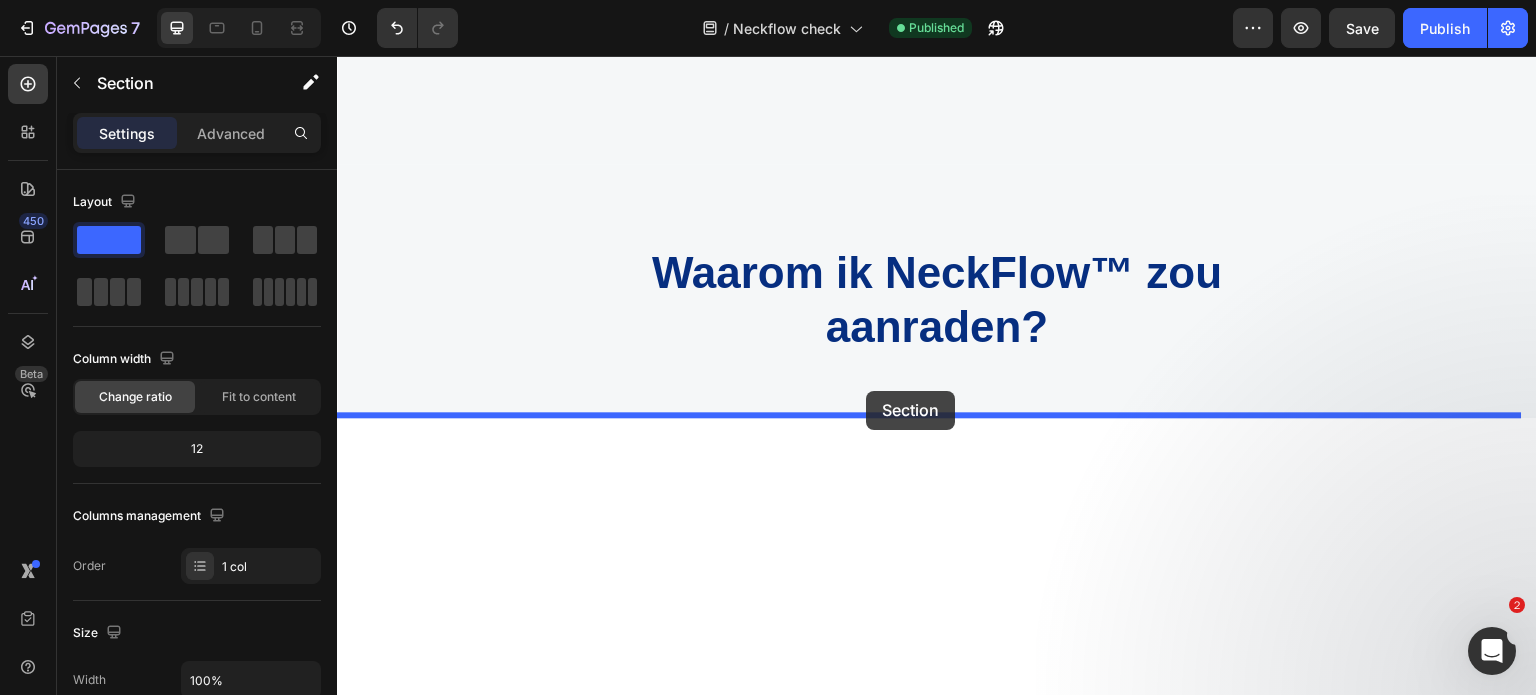 scroll, scrollTop: 1627, scrollLeft: 0, axis: vertical 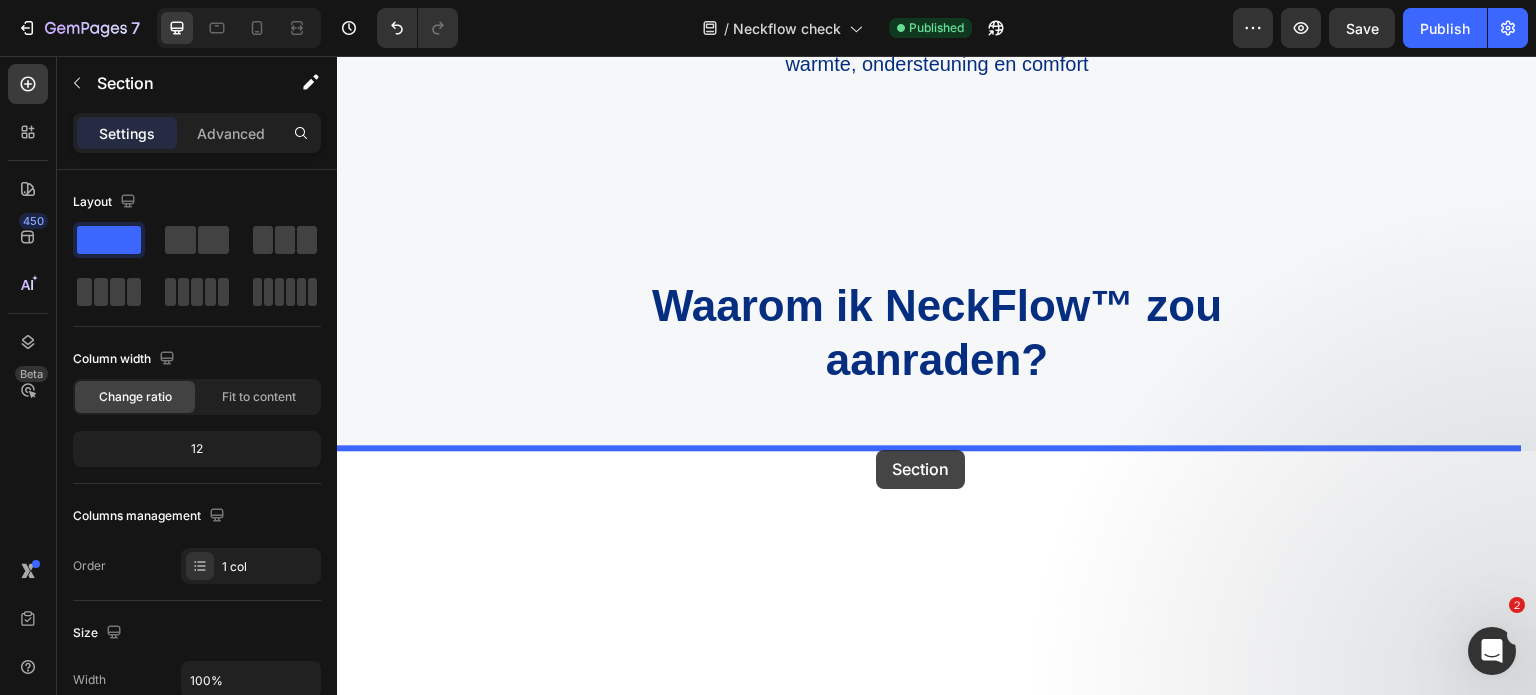 drag, startPoint x: 971, startPoint y: 324, endPoint x: 876, endPoint y: 450, distance: 157.8005 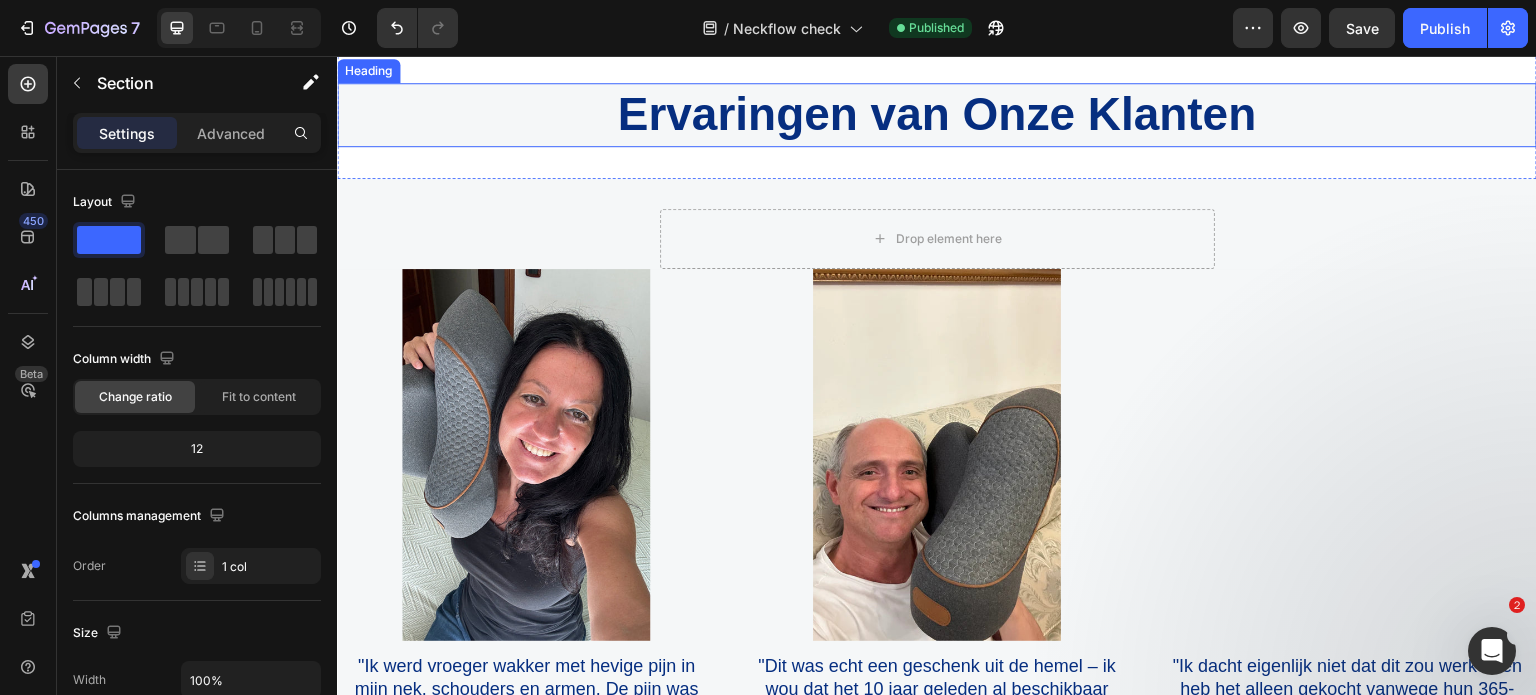 scroll, scrollTop: 8827, scrollLeft: 0, axis: vertical 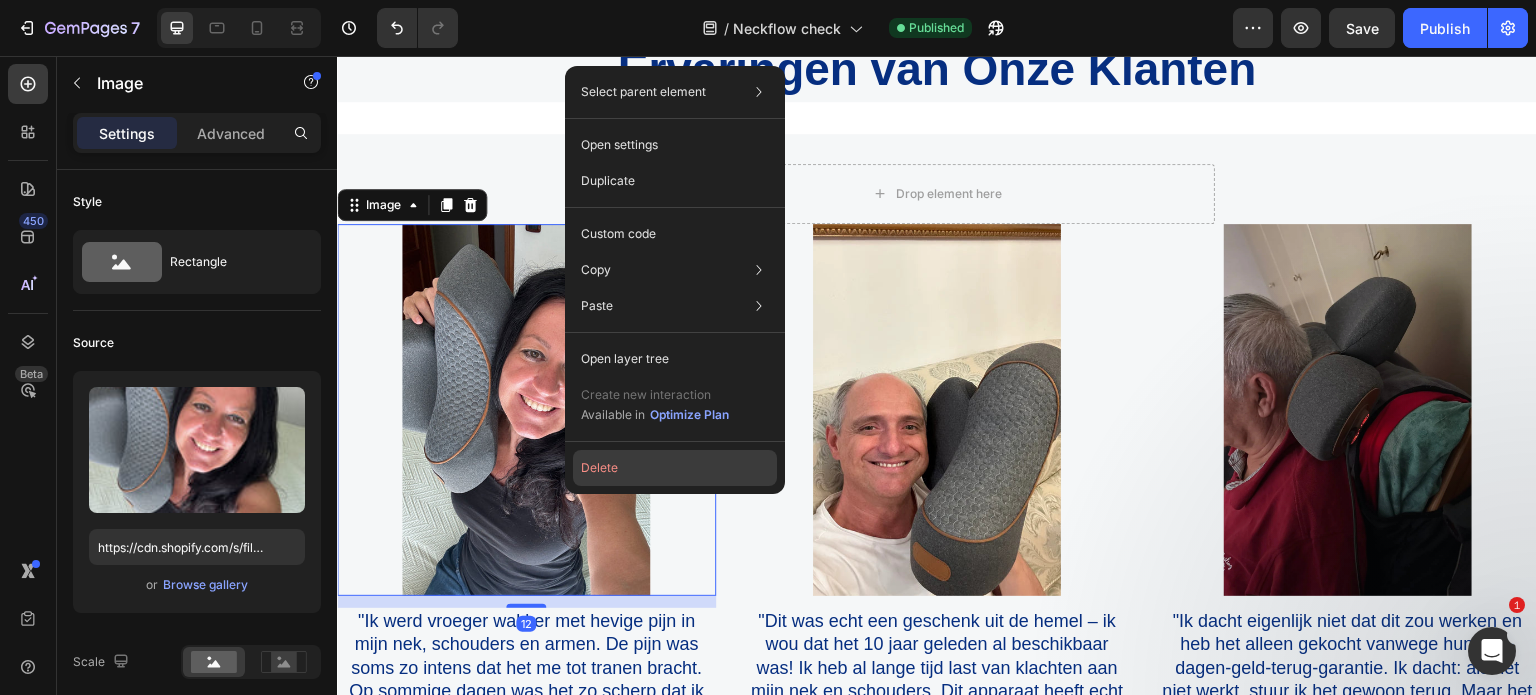click on "Delete" 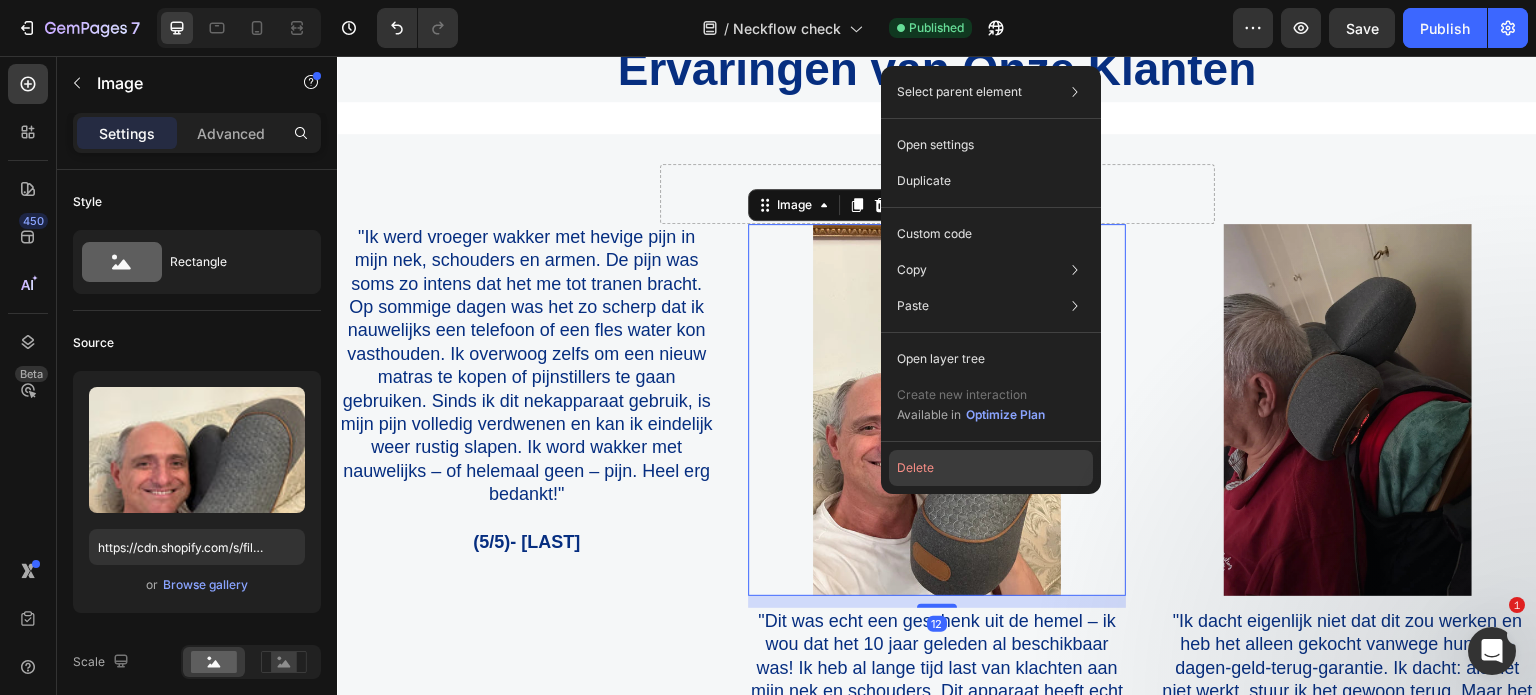 click on "Delete" 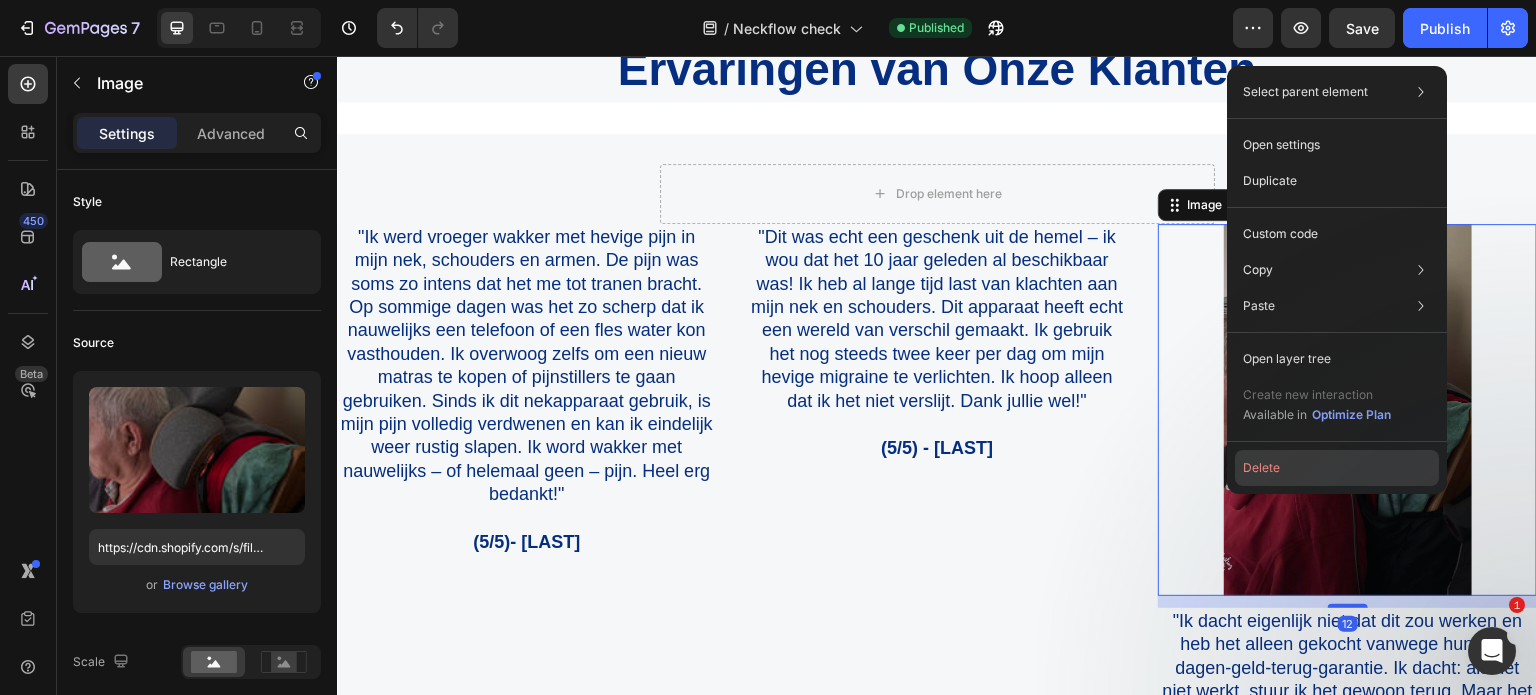 click on "Delete" 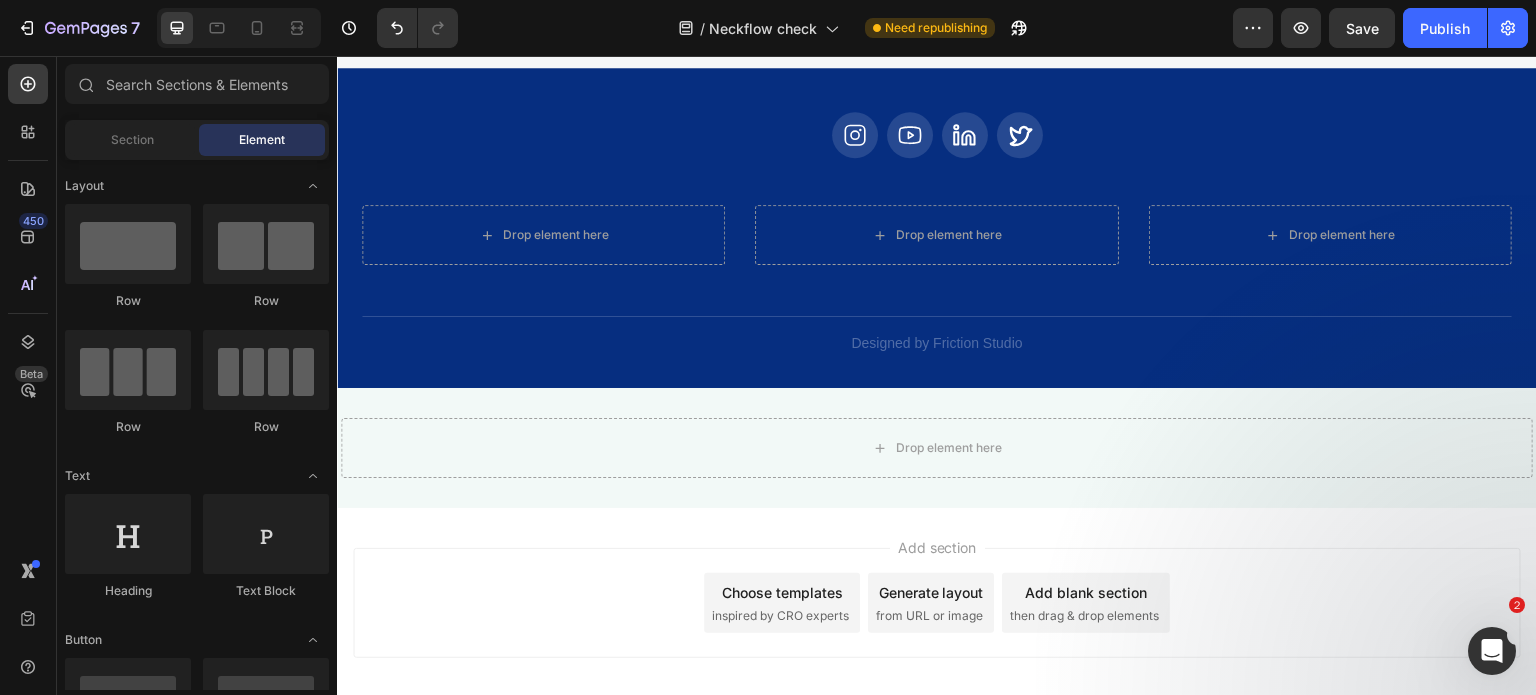 scroll, scrollTop: 10623, scrollLeft: 0, axis: vertical 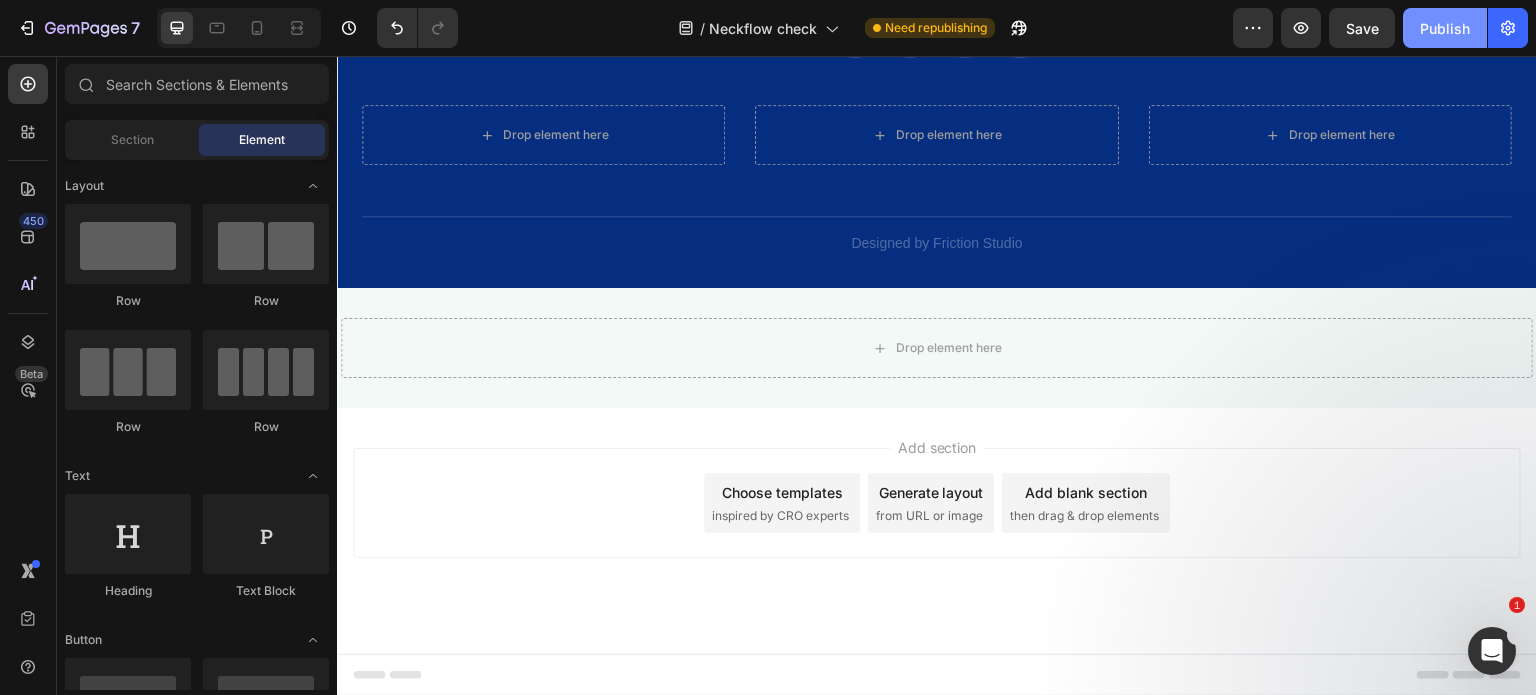 click on "Publish" at bounding box center [1445, 28] 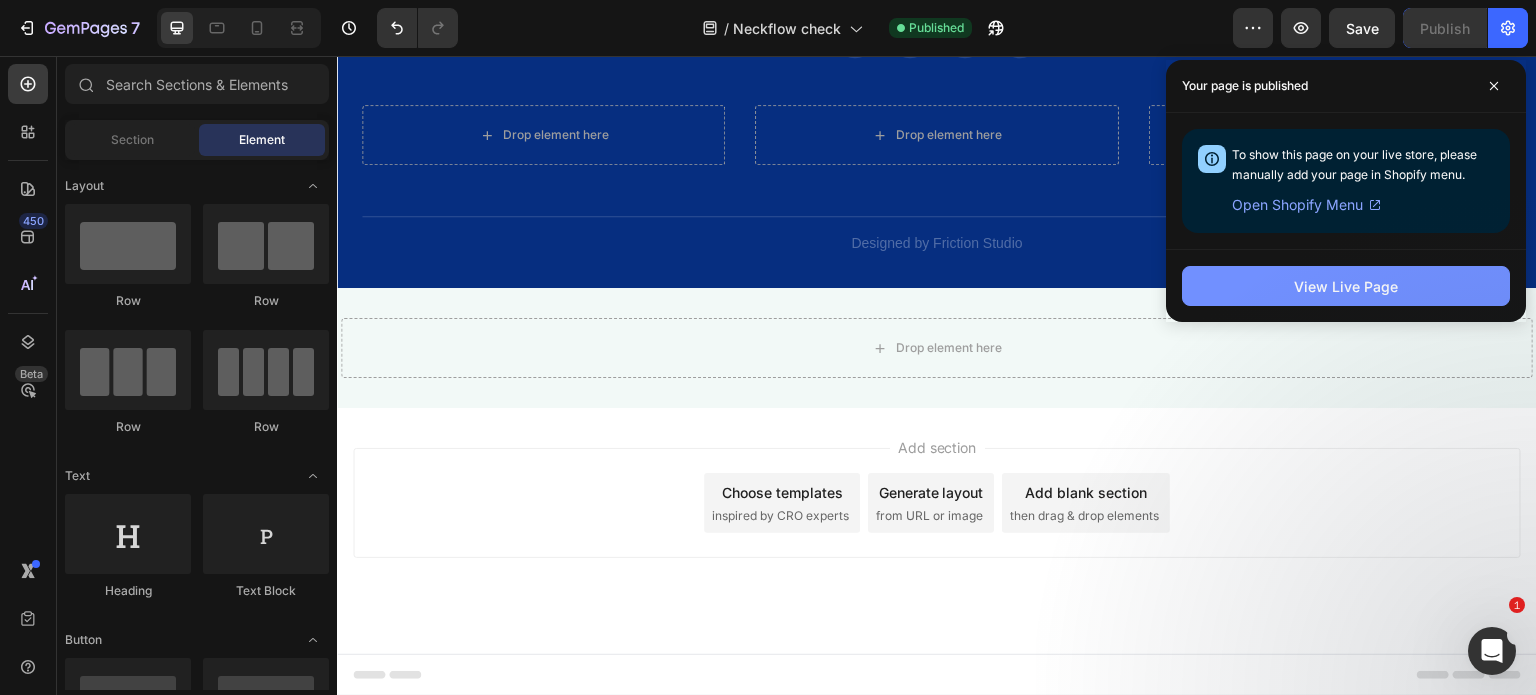 click on "View Live Page" at bounding box center [1346, 286] 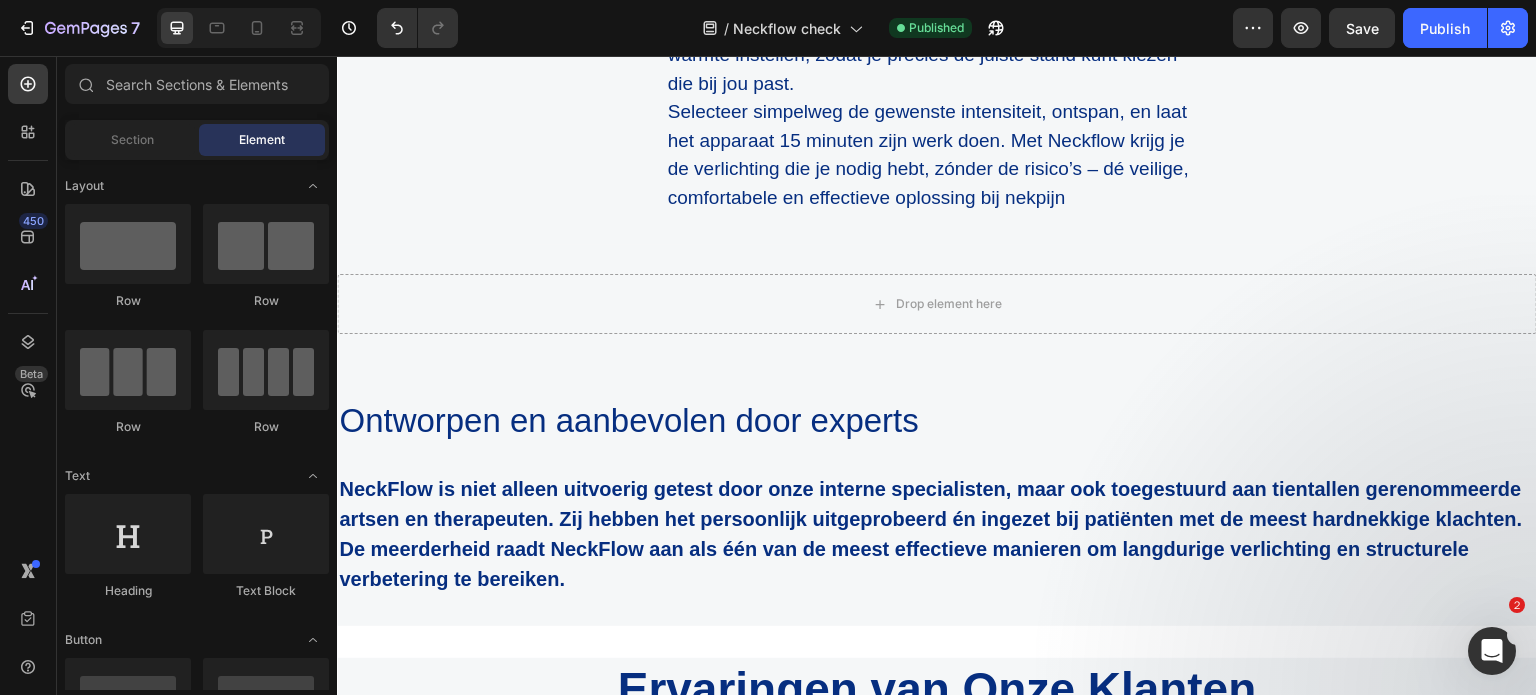 scroll, scrollTop: 8323, scrollLeft: 0, axis: vertical 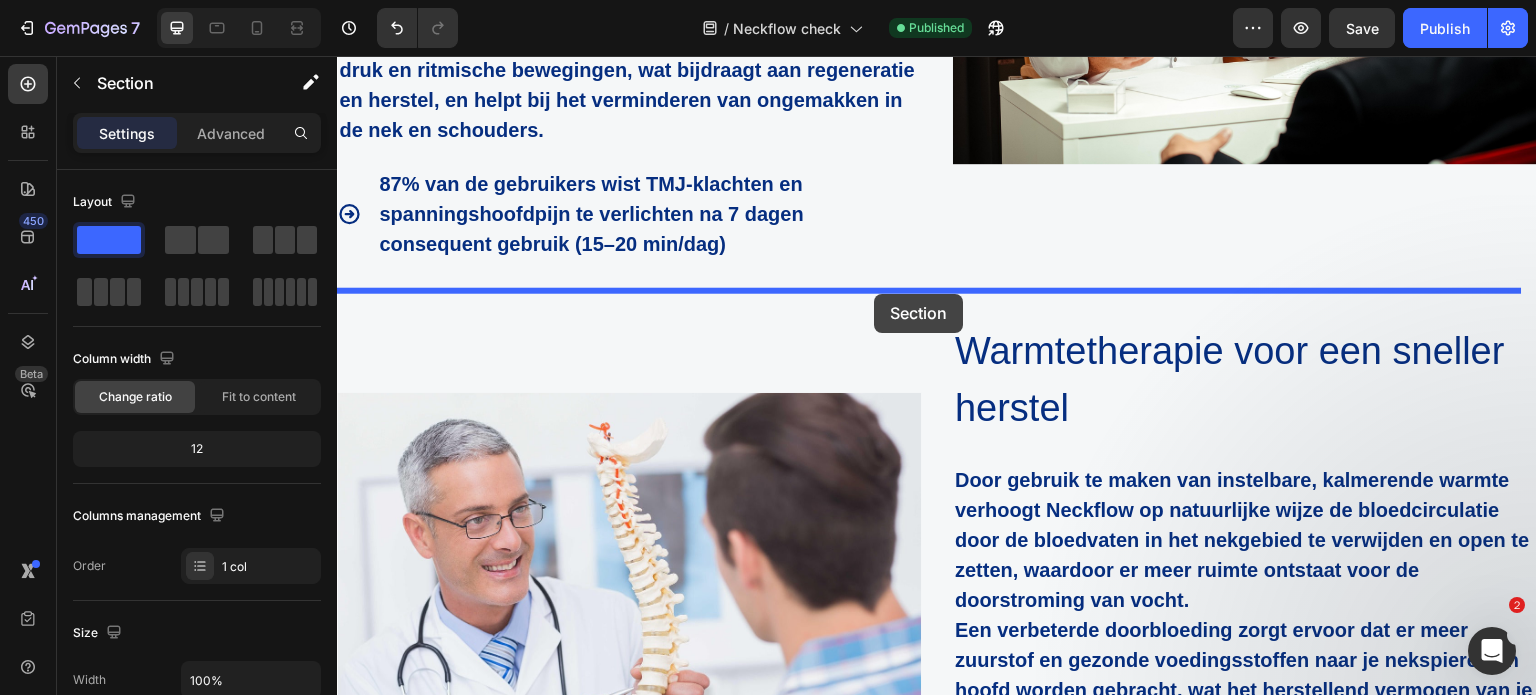drag, startPoint x: 868, startPoint y: 219, endPoint x: 874, endPoint y: 294, distance: 75.23962 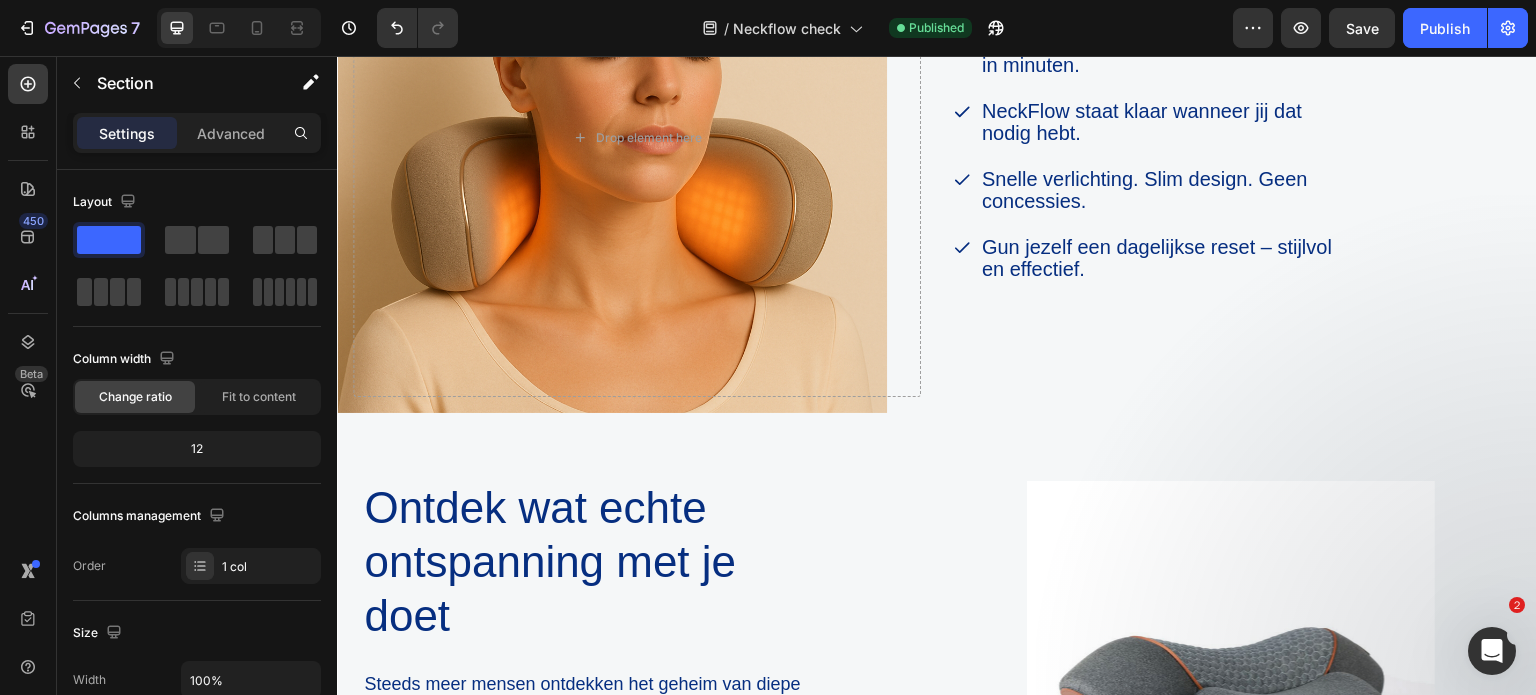 scroll, scrollTop: 2702, scrollLeft: 0, axis: vertical 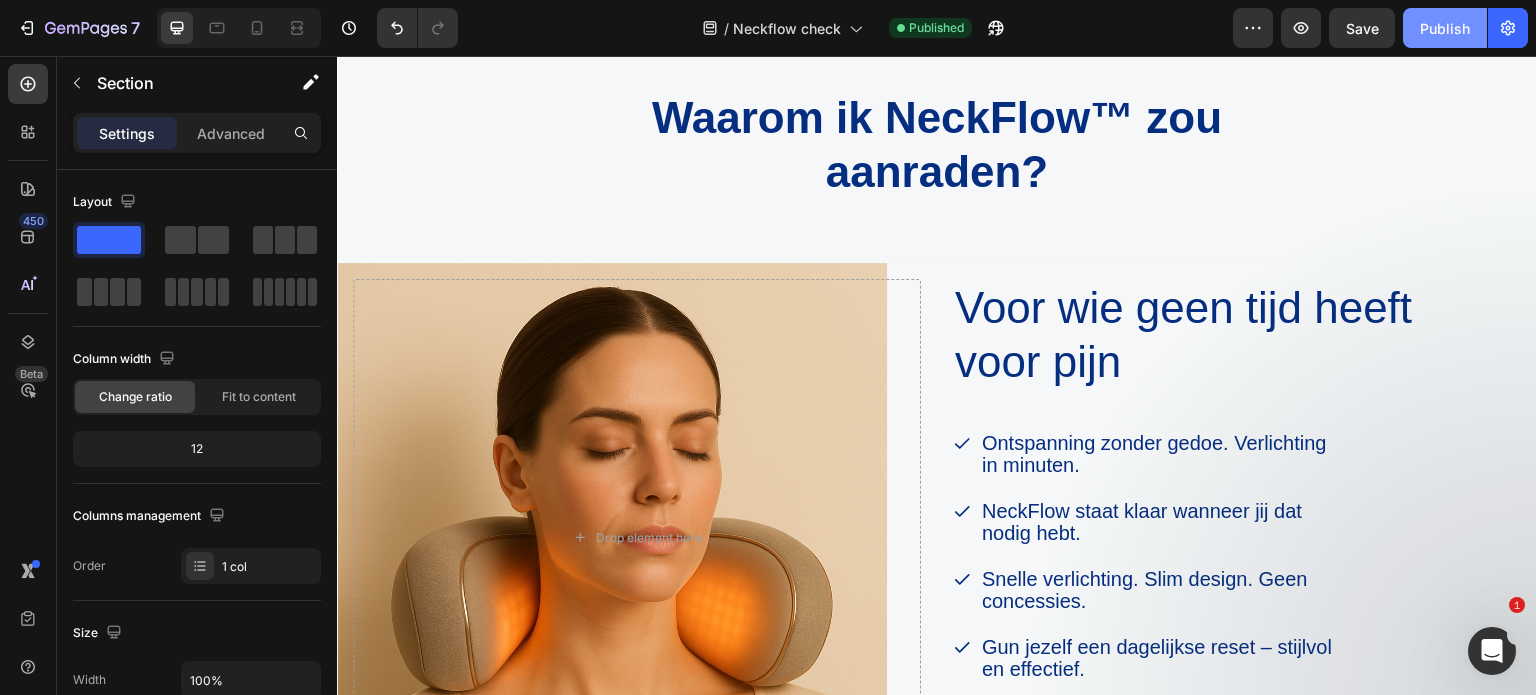 click on "Publish" at bounding box center (1445, 28) 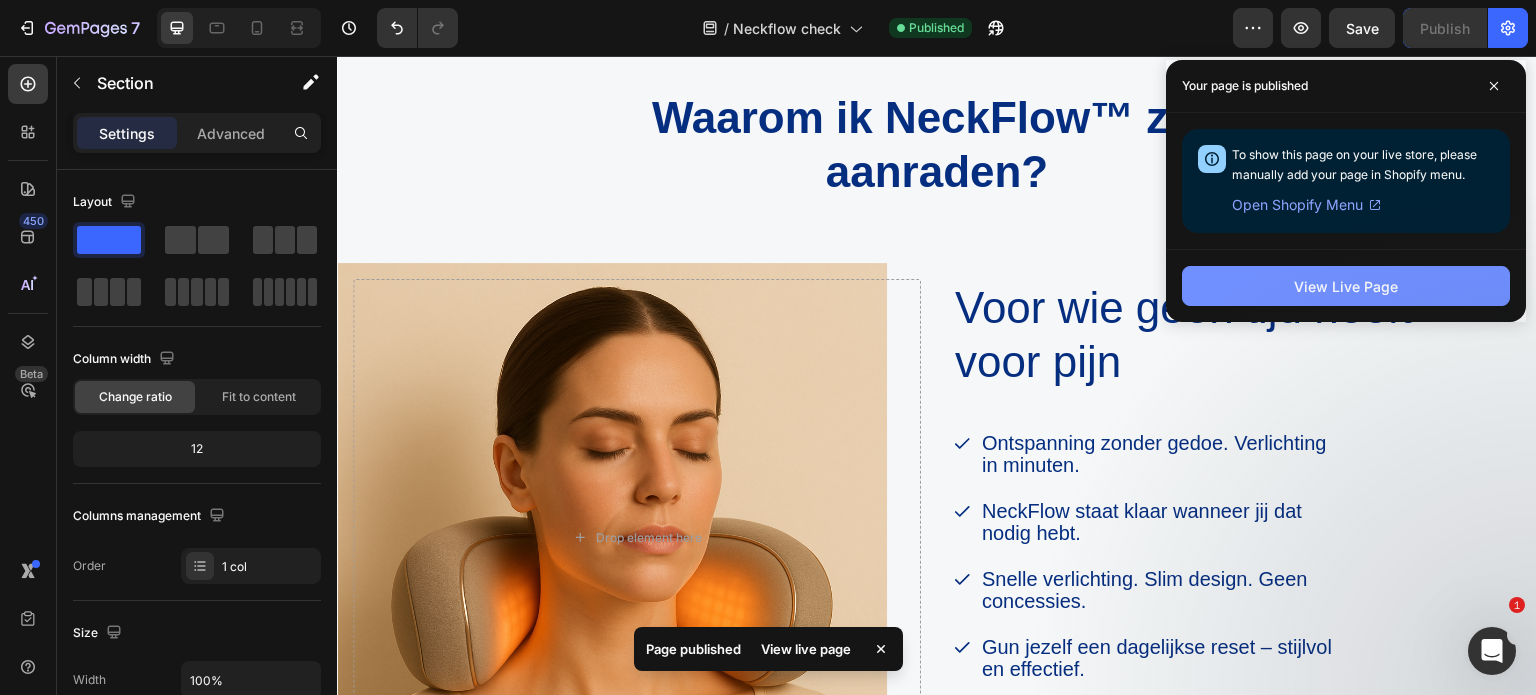 click on "View Live Page" at bounding box center [1346, 286] 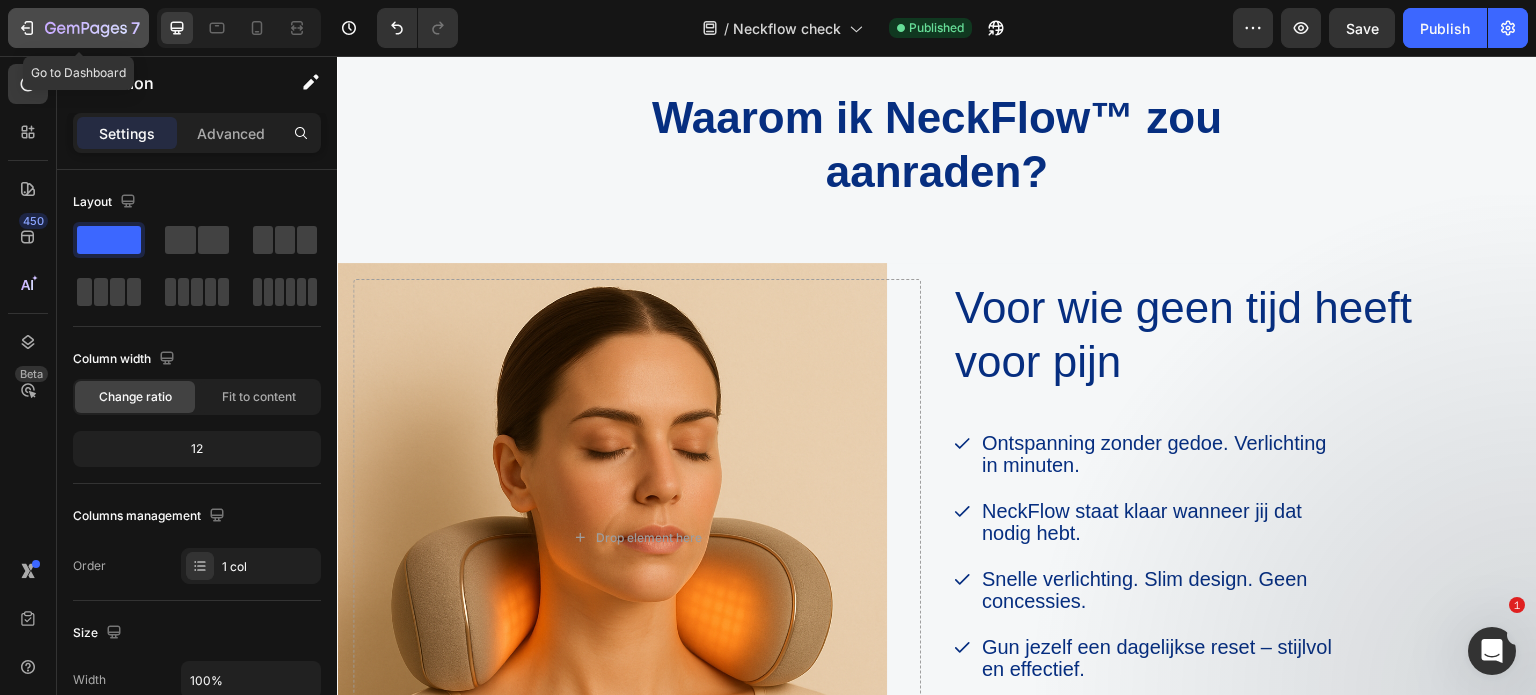 click 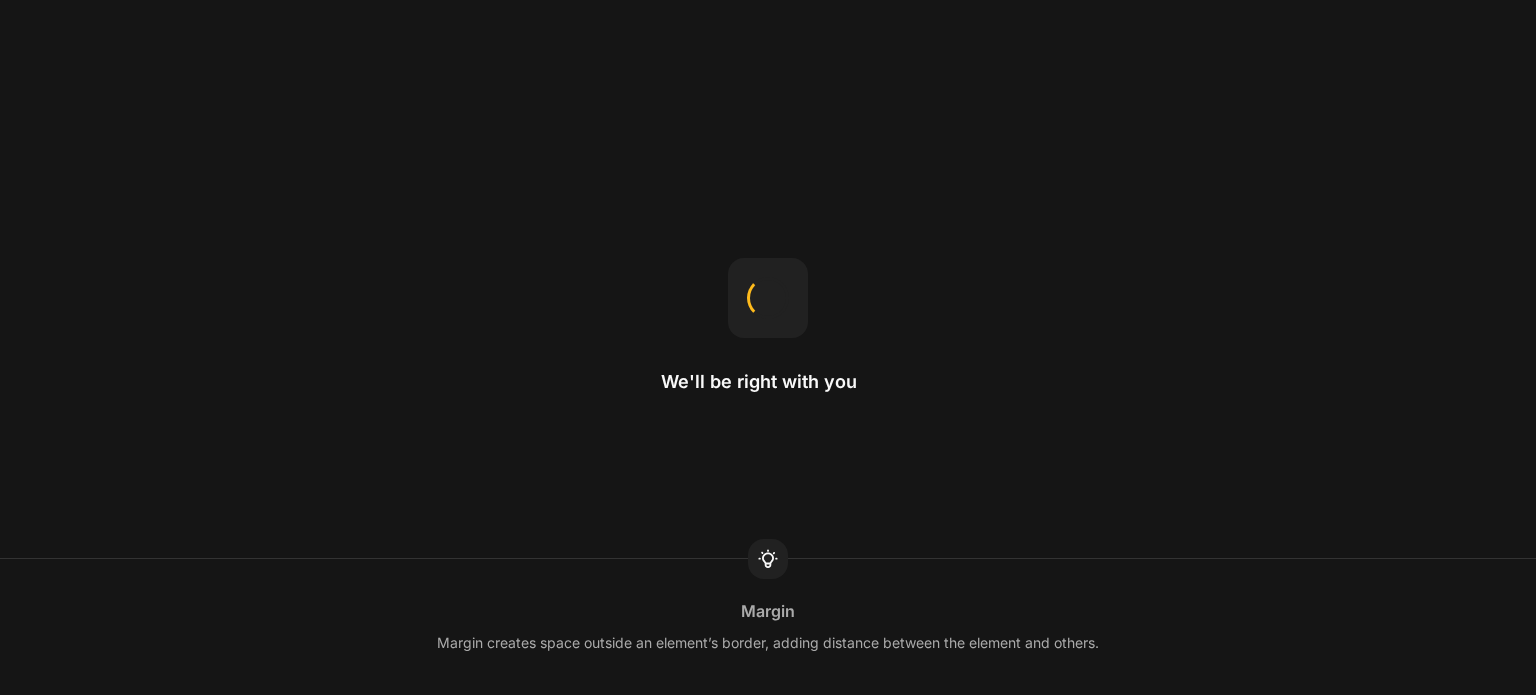 scroll, scrollTop: 0, scrollLeft: 0, axis: both 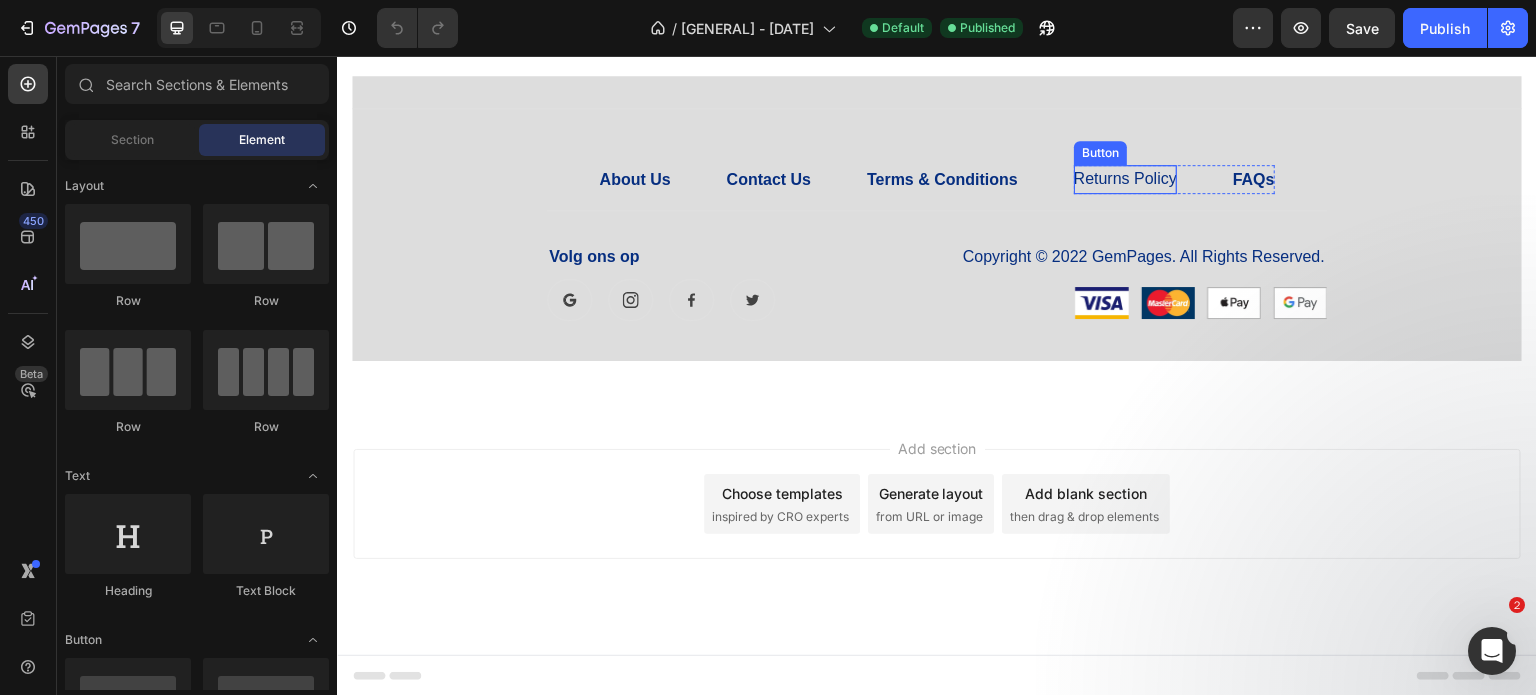 click on "Returns Policy" at bounding box center [1125, 179] 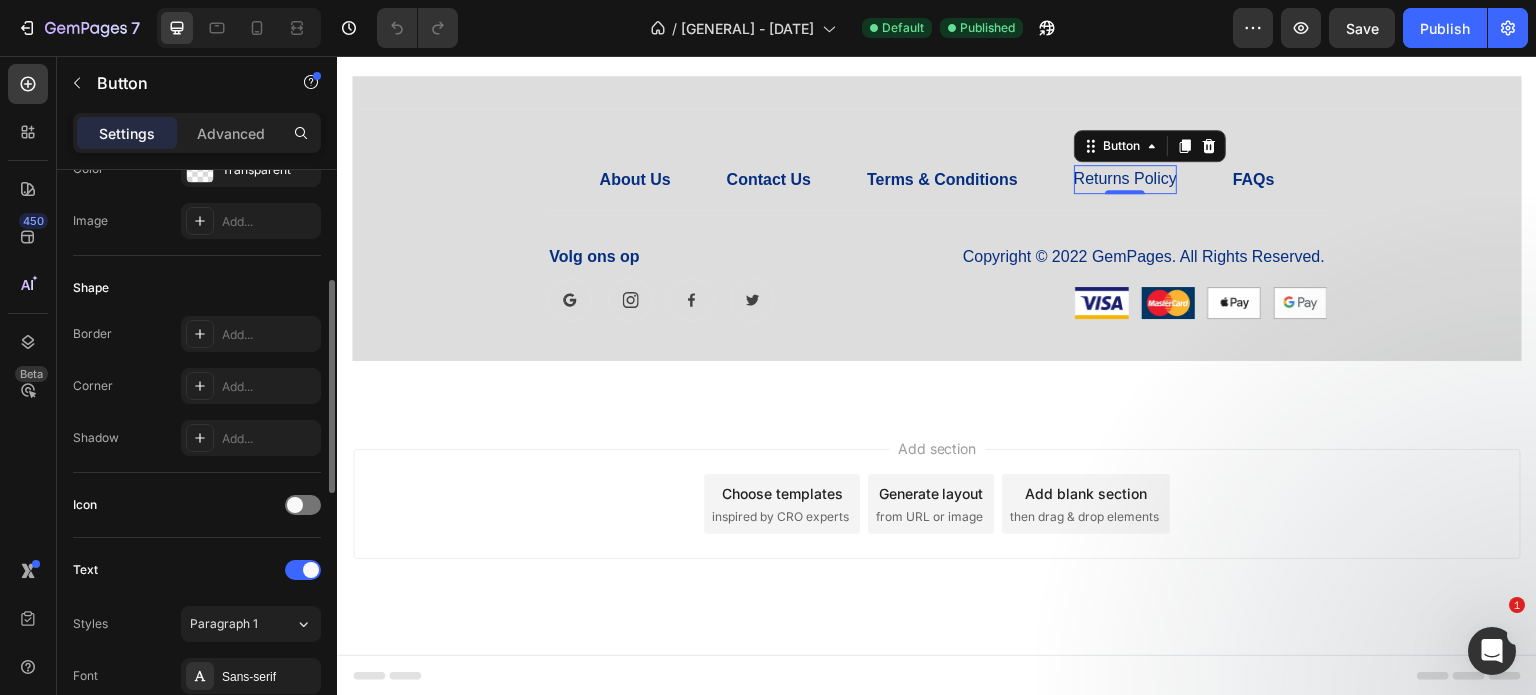 scroll, scrollTop: 500, scrollLeft: 0, axis: vertical 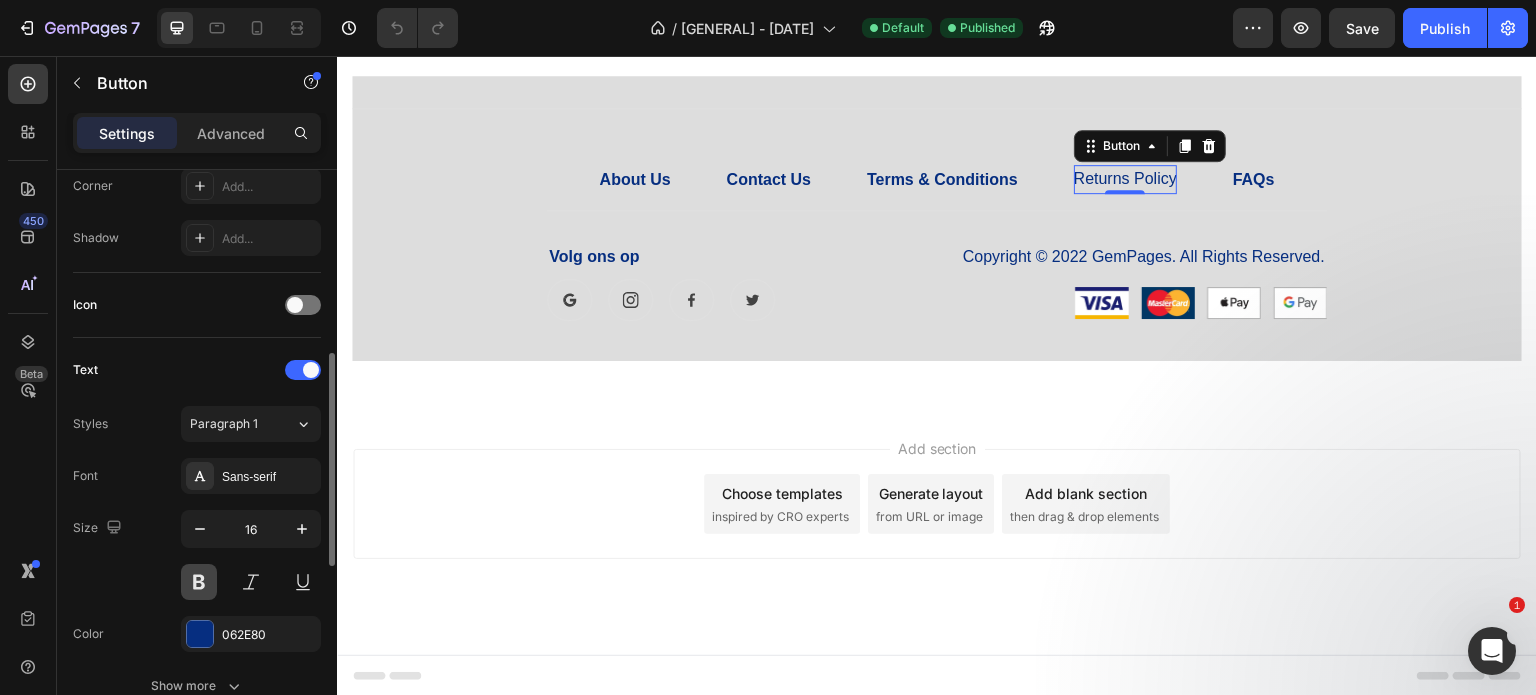 click at bounding box center [199, 582] 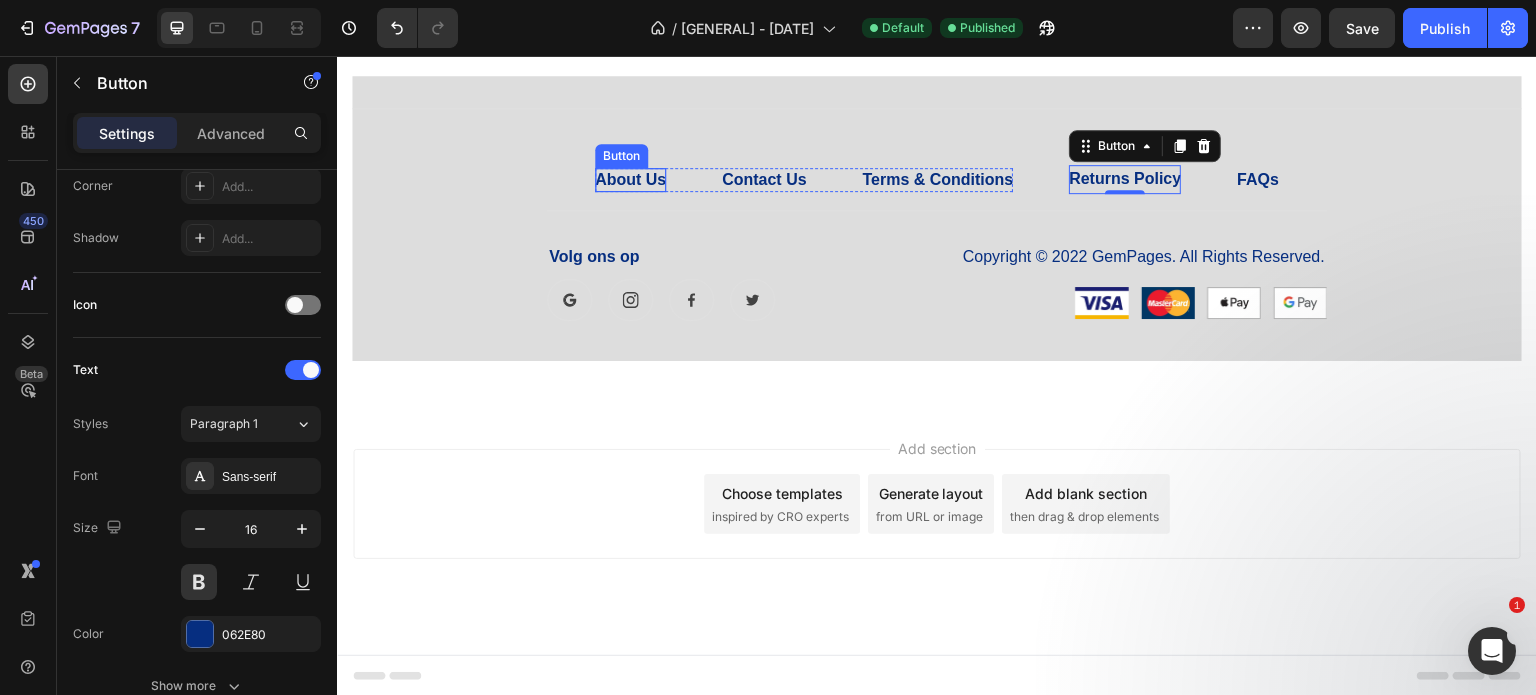 click on "About Us" at bounding box center (630, 180) 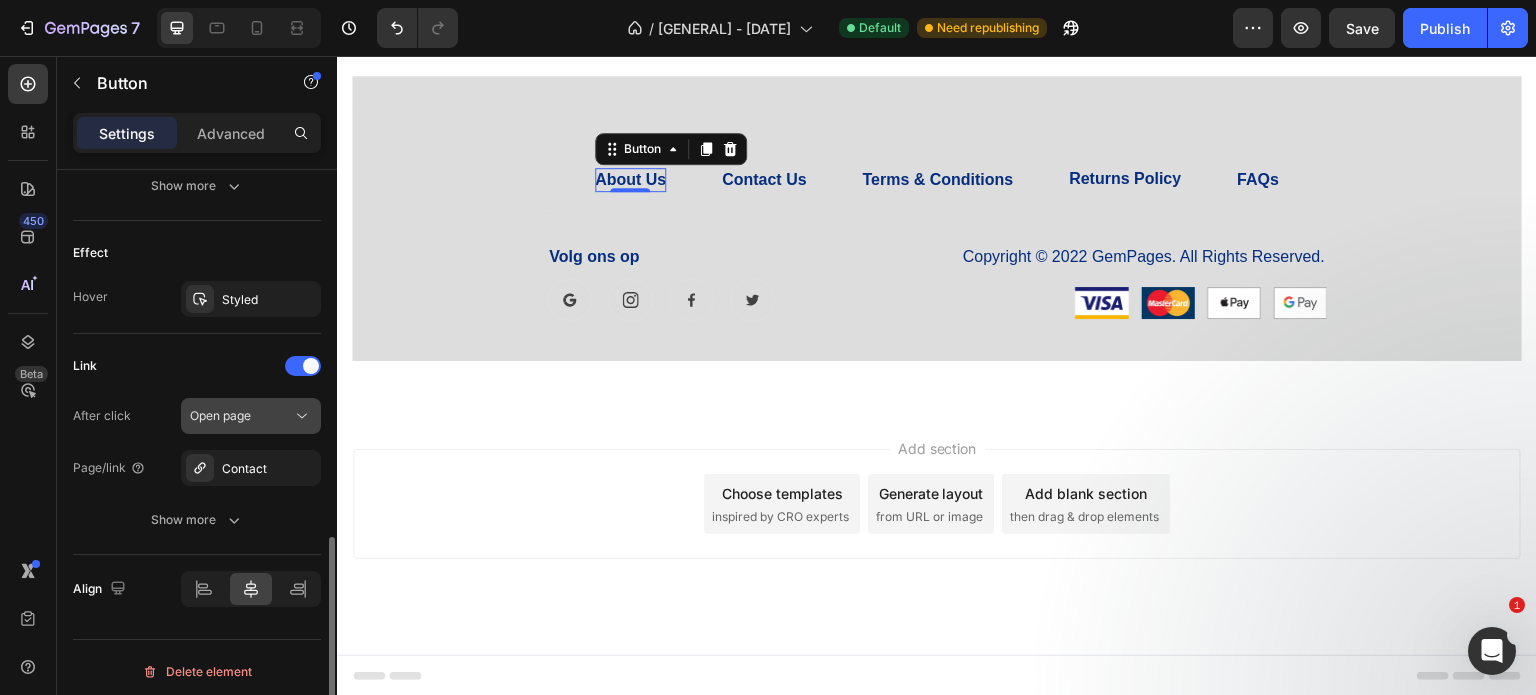scroll, scrollTop: 1004, scrollLeft: 0, axis: vertical 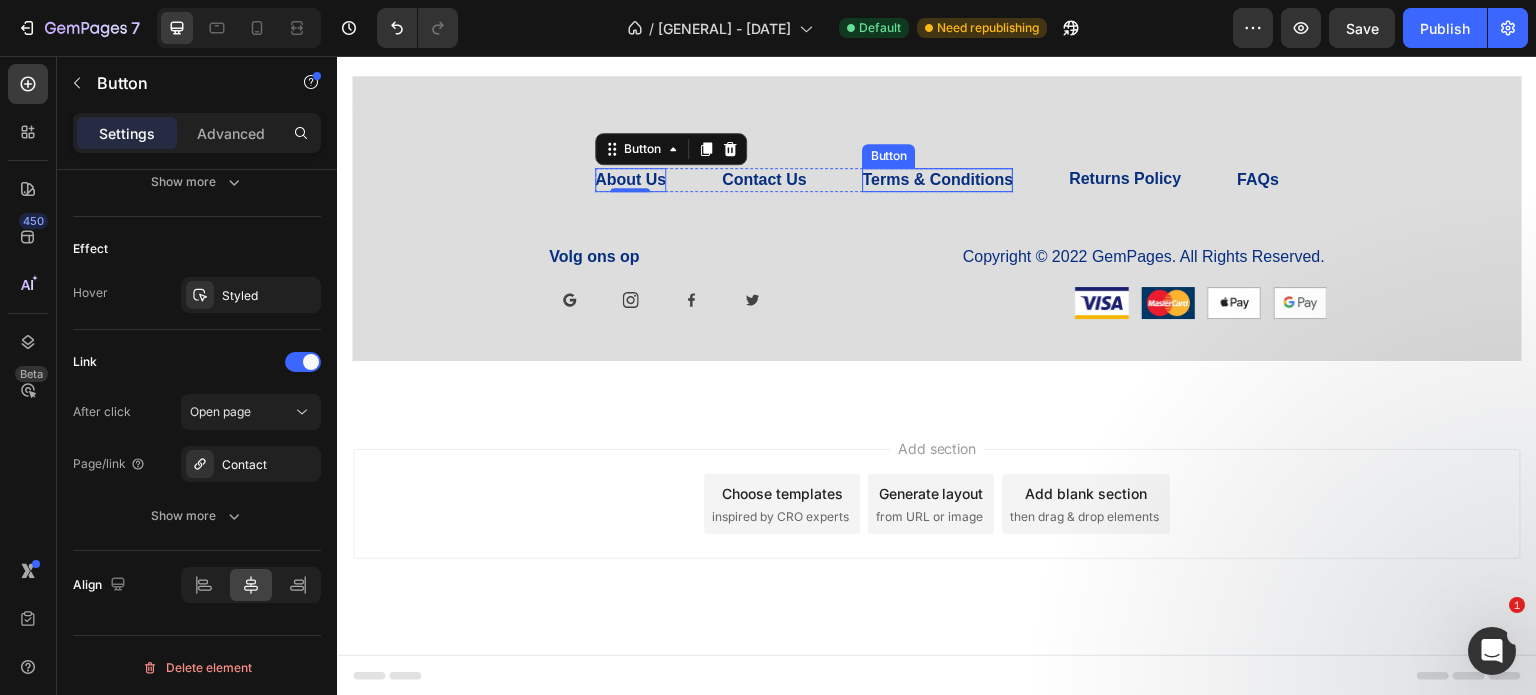 click on "Terms & Conditions" at bounding box center (937, 180) 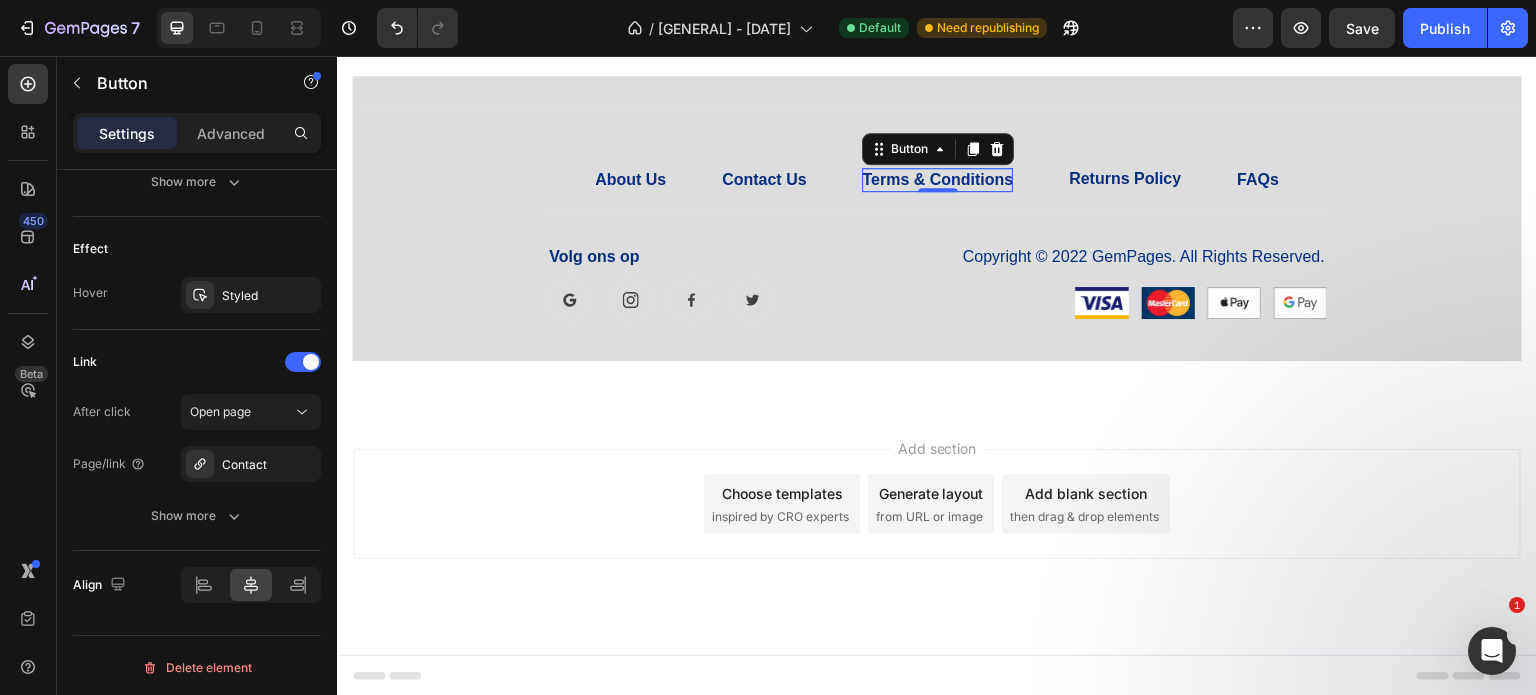 scroll, scrollTop: 952, scrollLeft: 0, axis: vertical 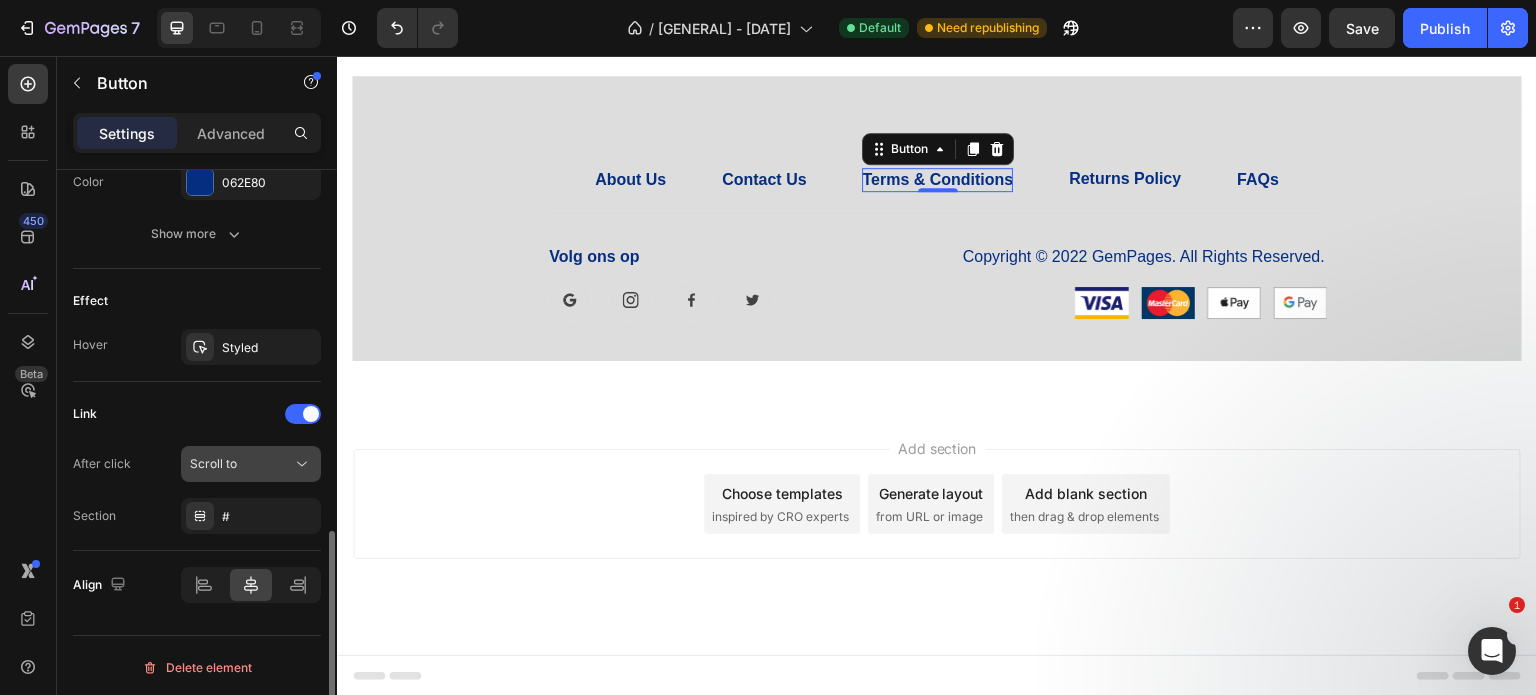 click 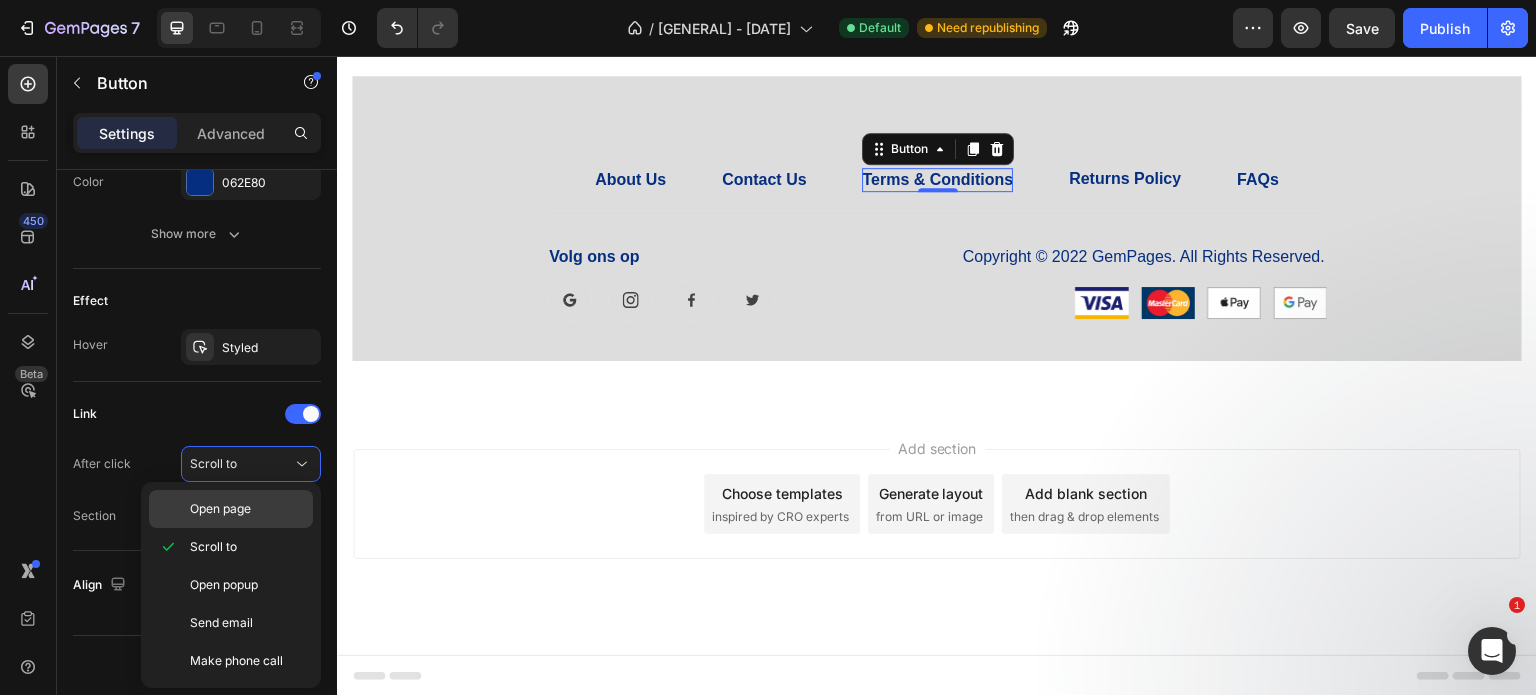 click on "Open page" 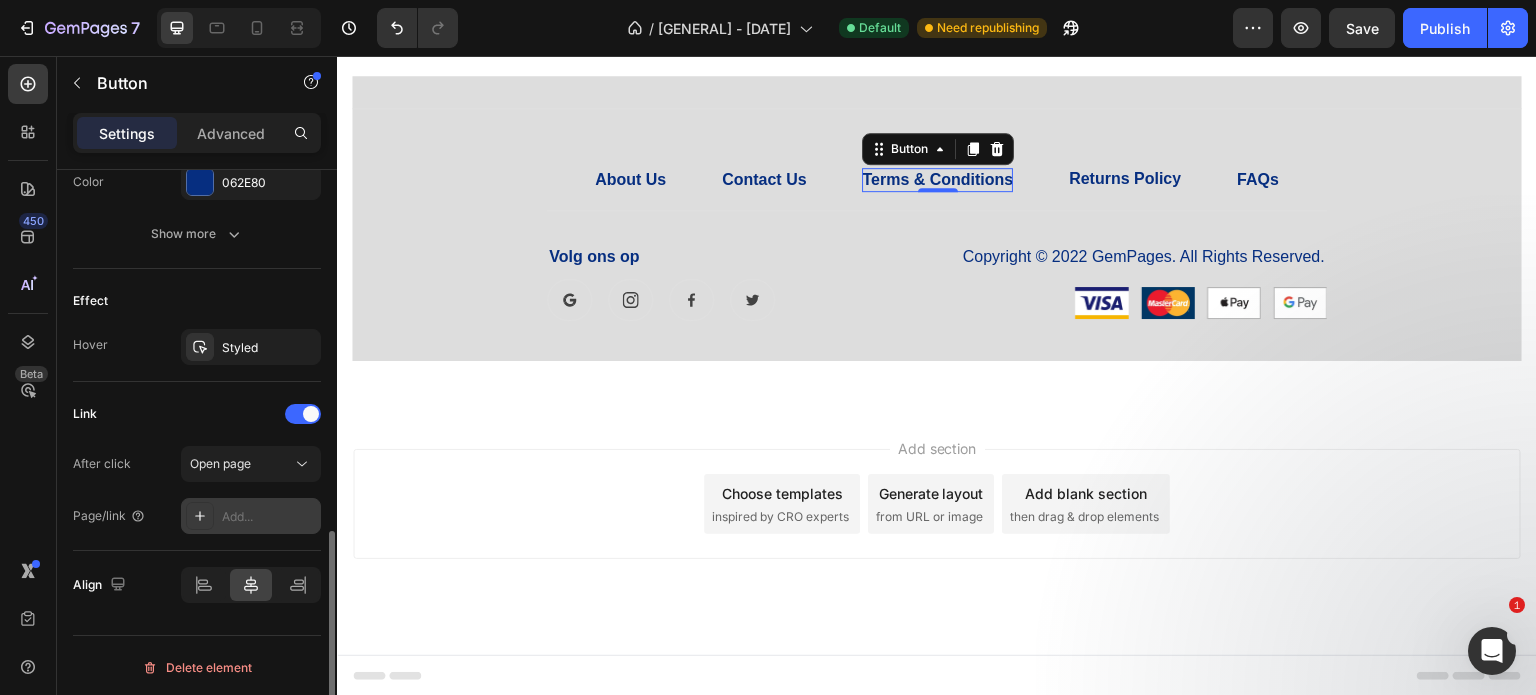 click 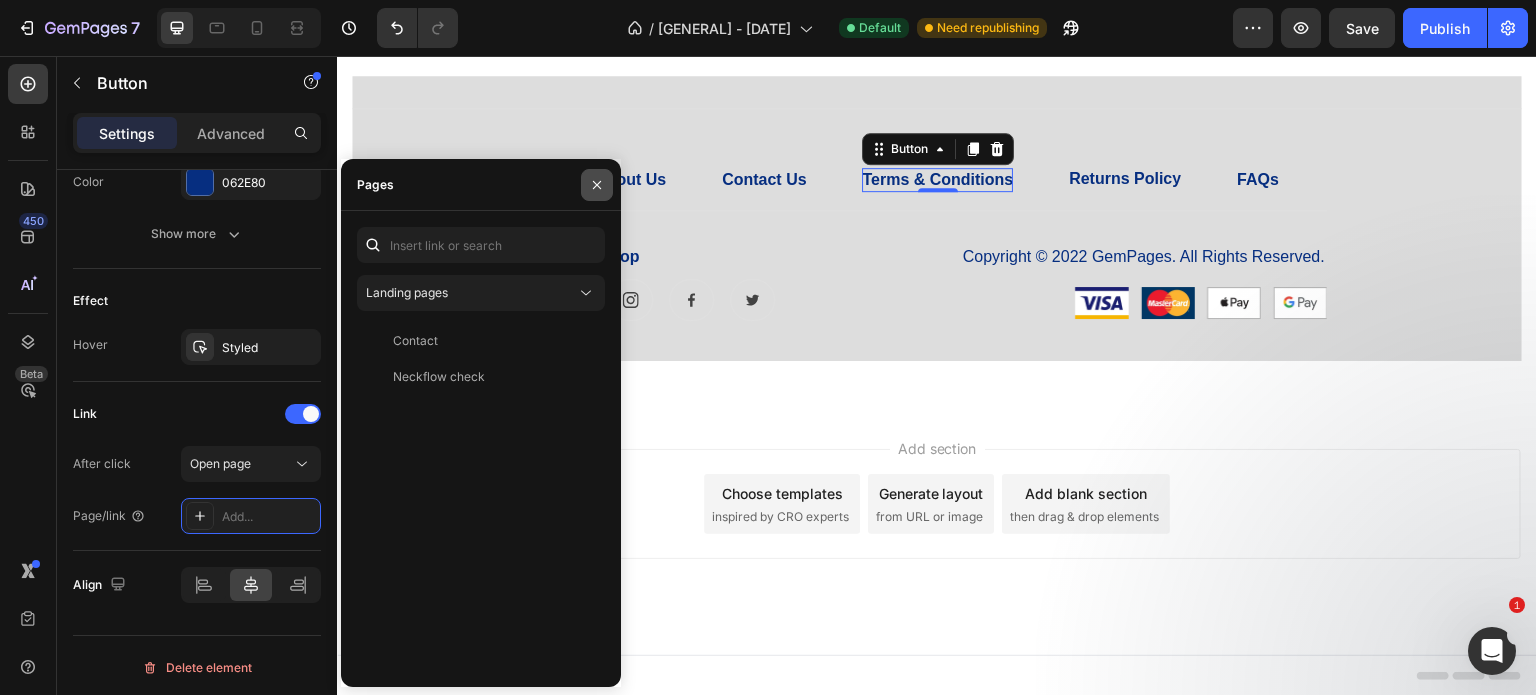 click at bounding box center (597, 185) 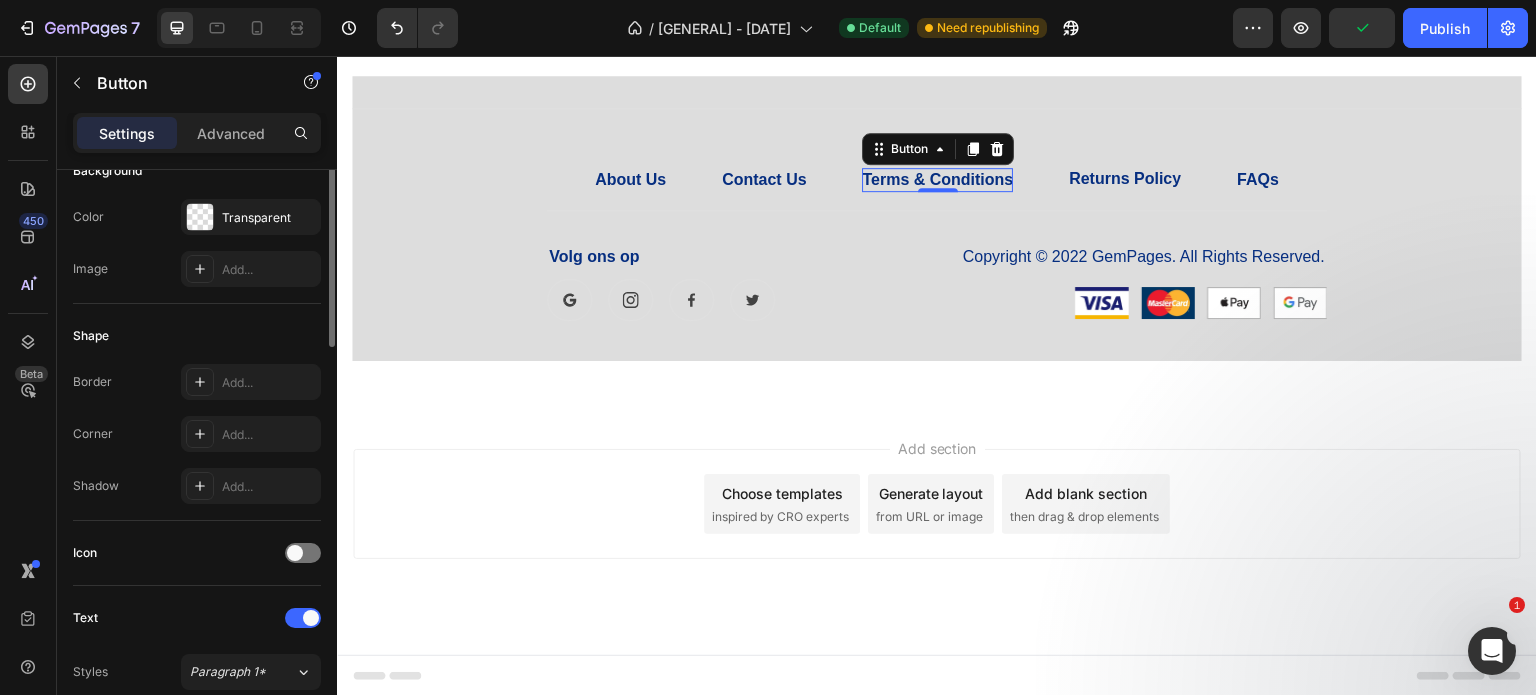 scroll, scrollTop: 152, scrollLeft: 0, axis: vertical 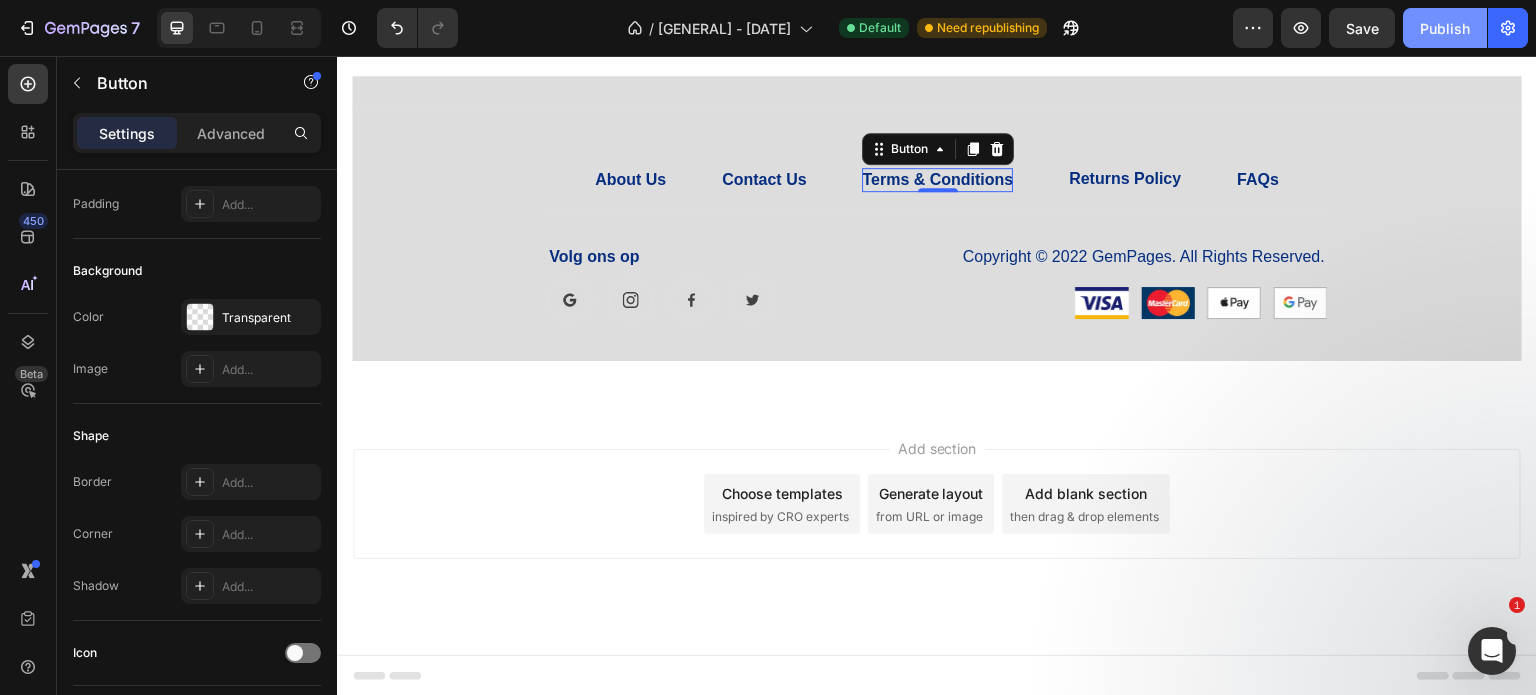 click on "Publish" at bounding box center [1445, 28] 